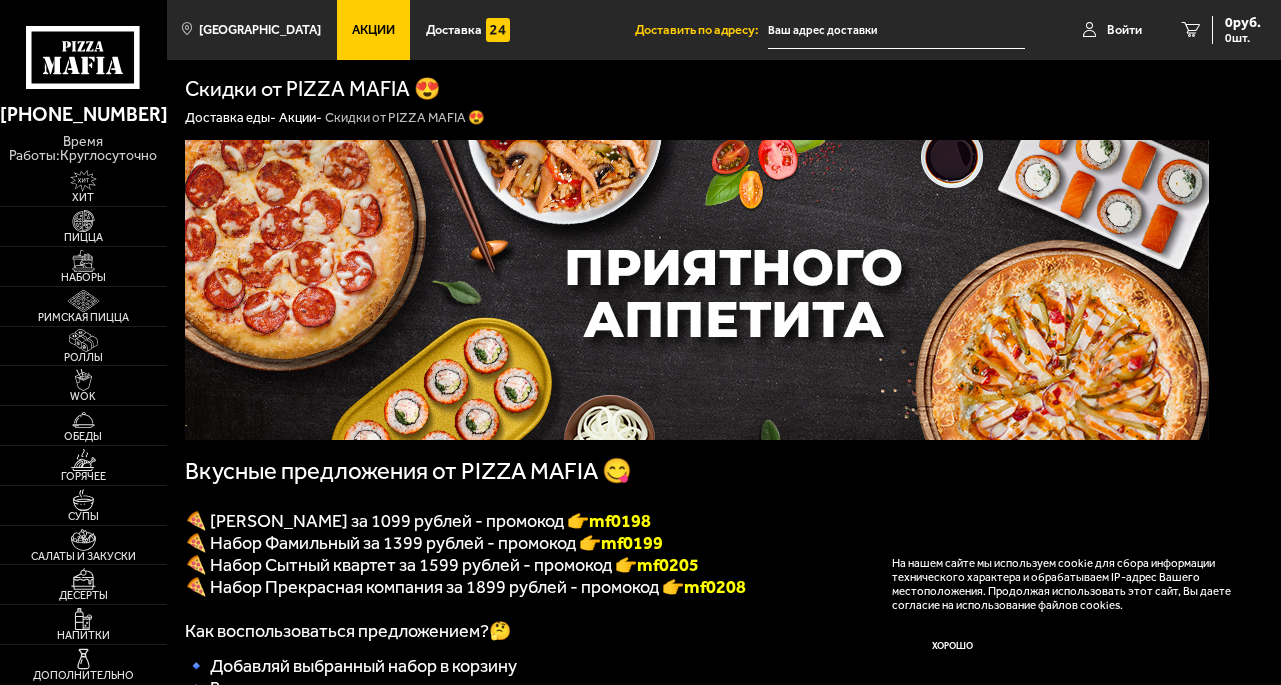 scroll, scrollTop: 0, scrollLeft: 0, axis: both 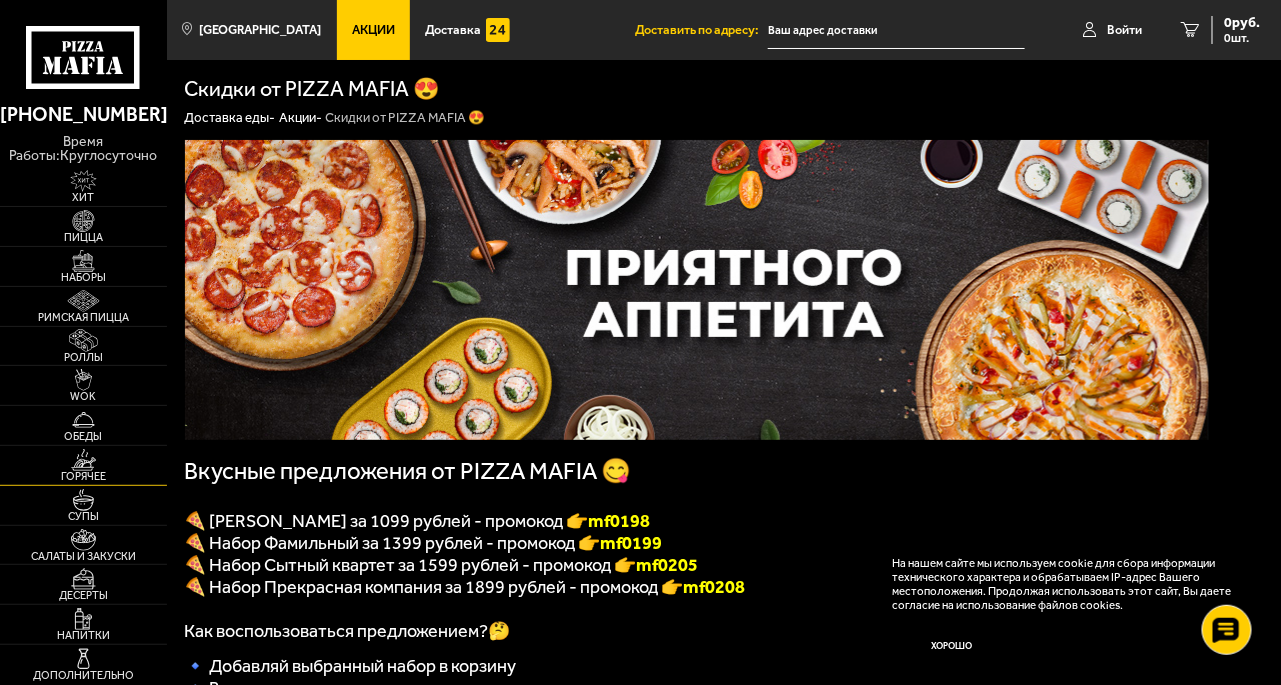 click at bounding box center (83, 460) 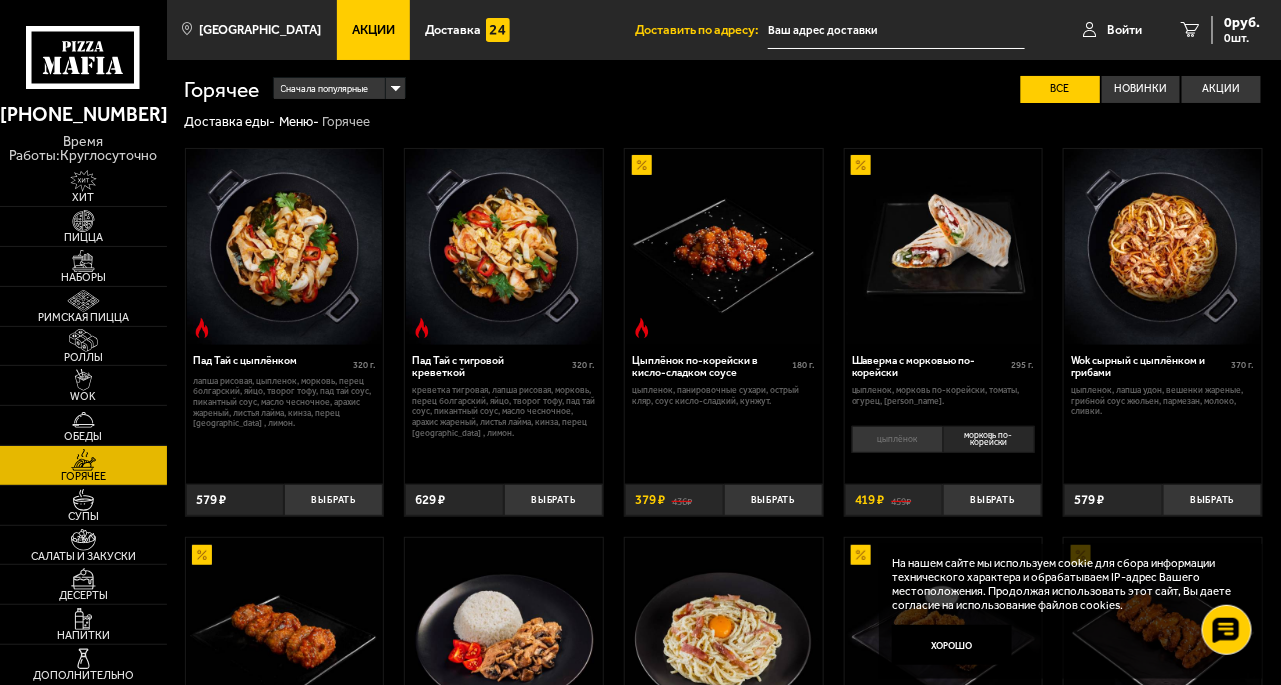 scroll, scrollTop: 0, scrollLeft: 0, axis: both 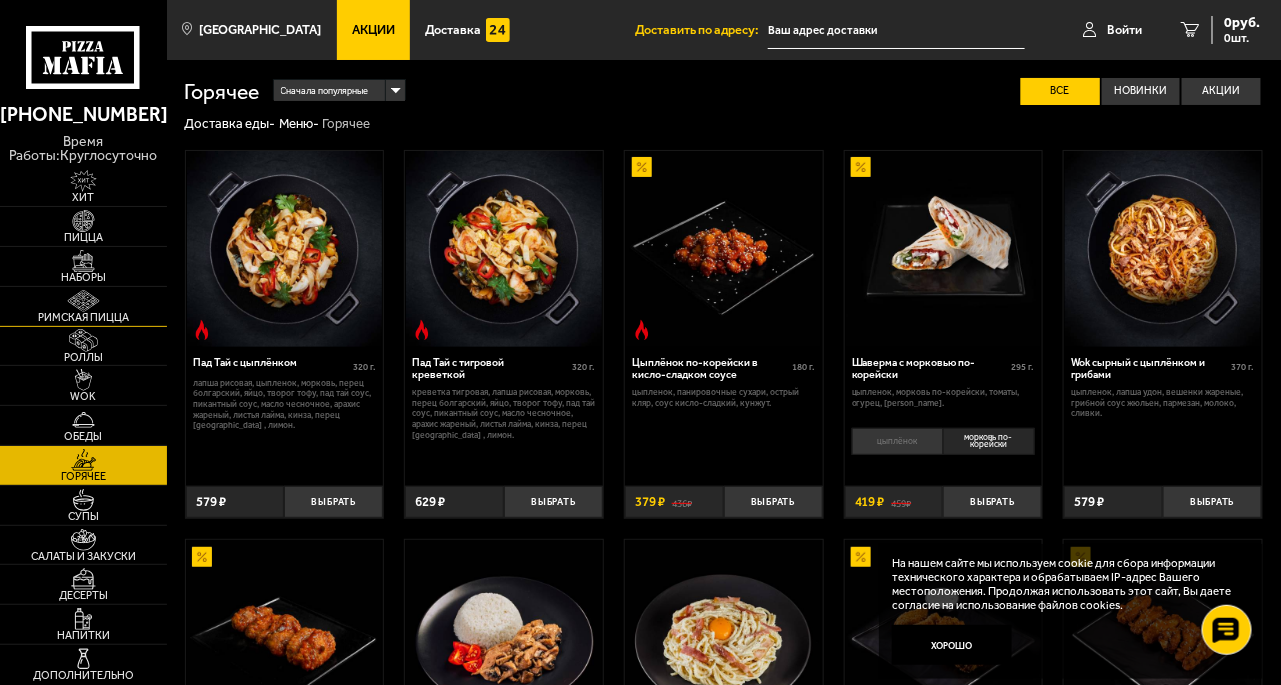 click at bounding box center [83, 301] 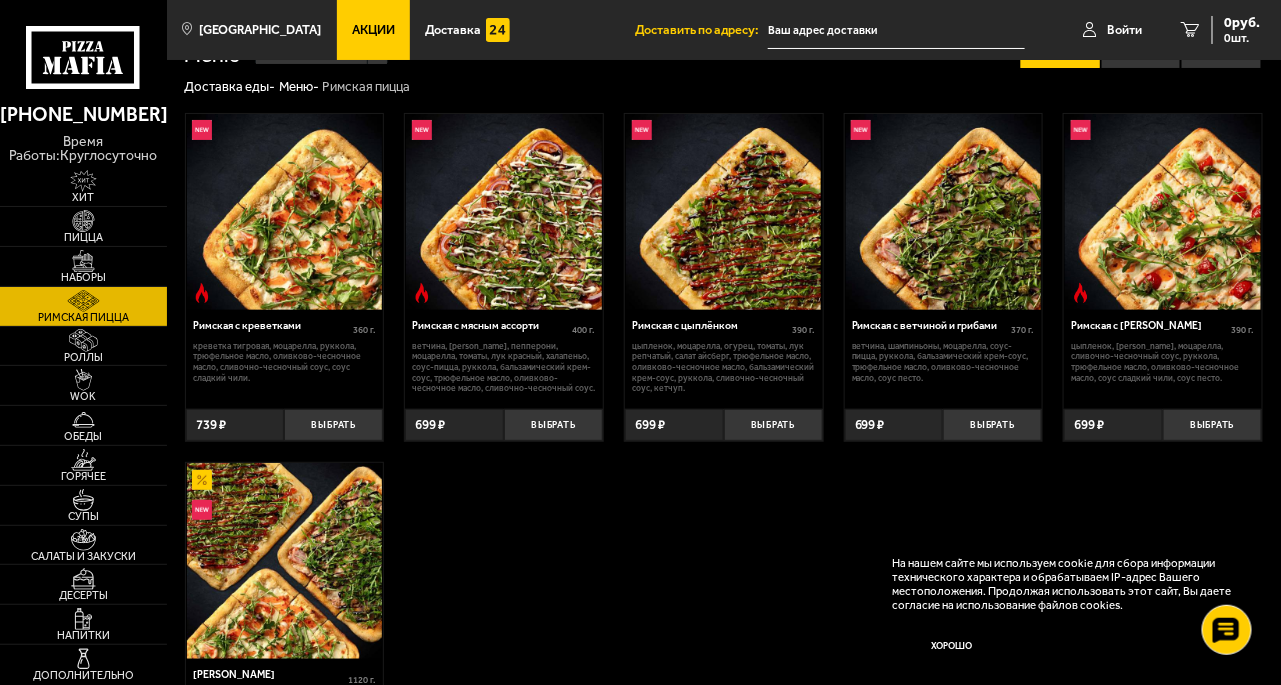scroll, scrollTop: 36, scrollLeft: 0, axis: vertical 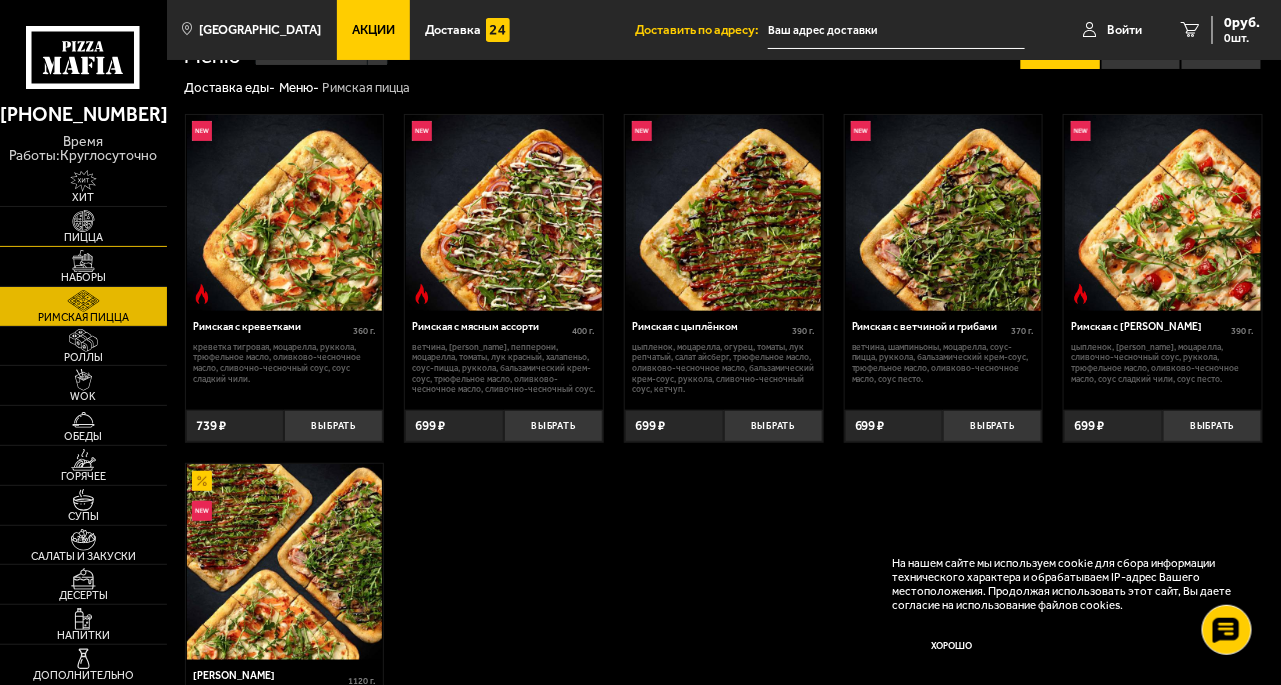 click on "Пицца" at bounding box center [83, 237] 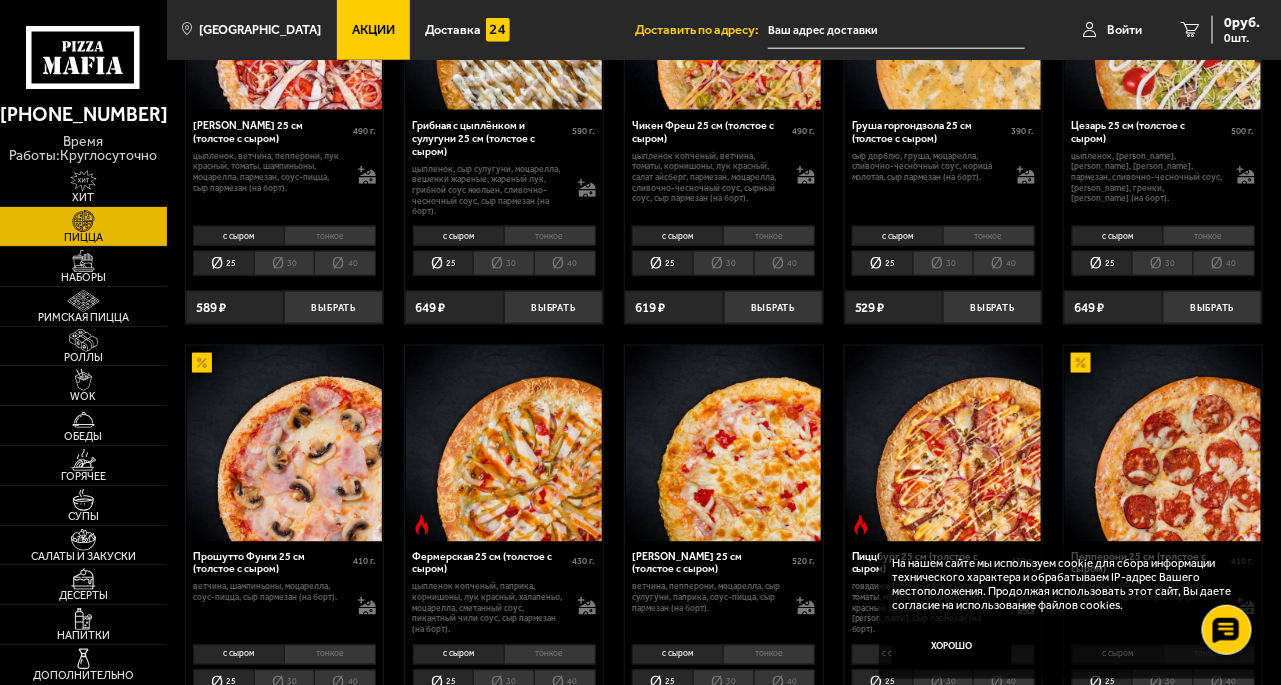 scroll, scrollTop: 692, scrollLeft: 0, axis: vertical 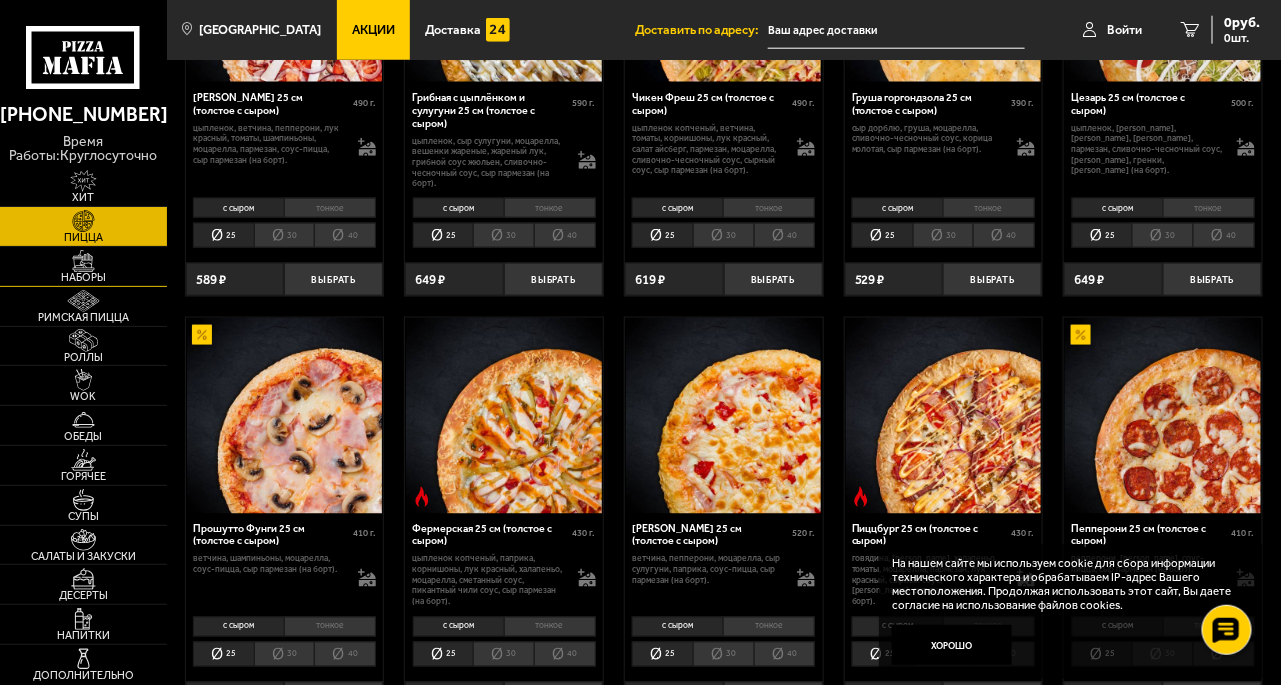 click on "Наборы" at bounding box center [83, 277] 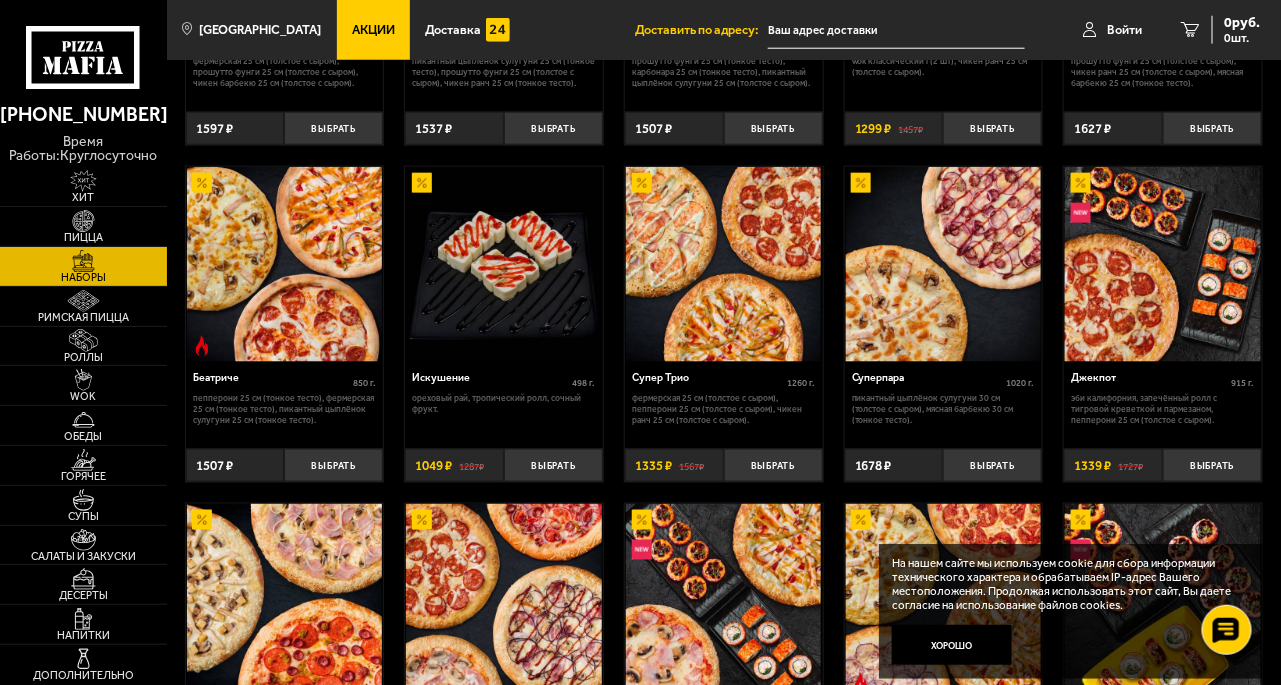 scroll, scrollTop: 692, scrollLeft: 0, axis: vertical 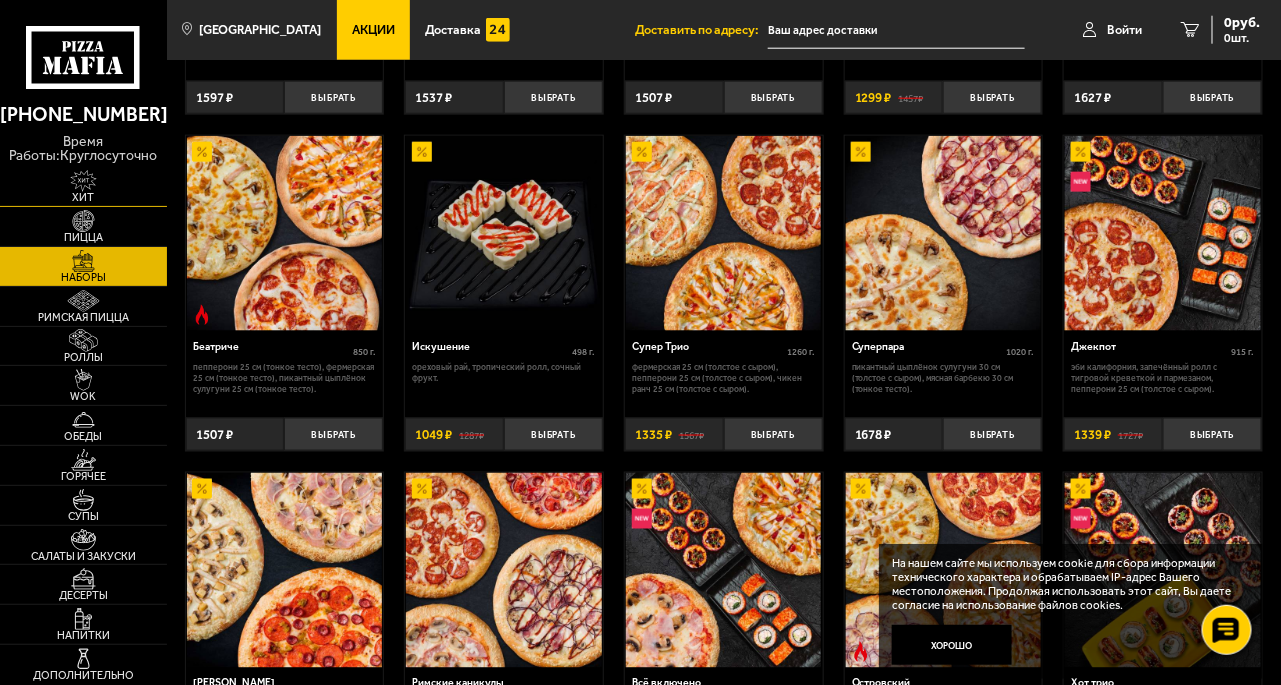 click at bounding box center (83, 181) 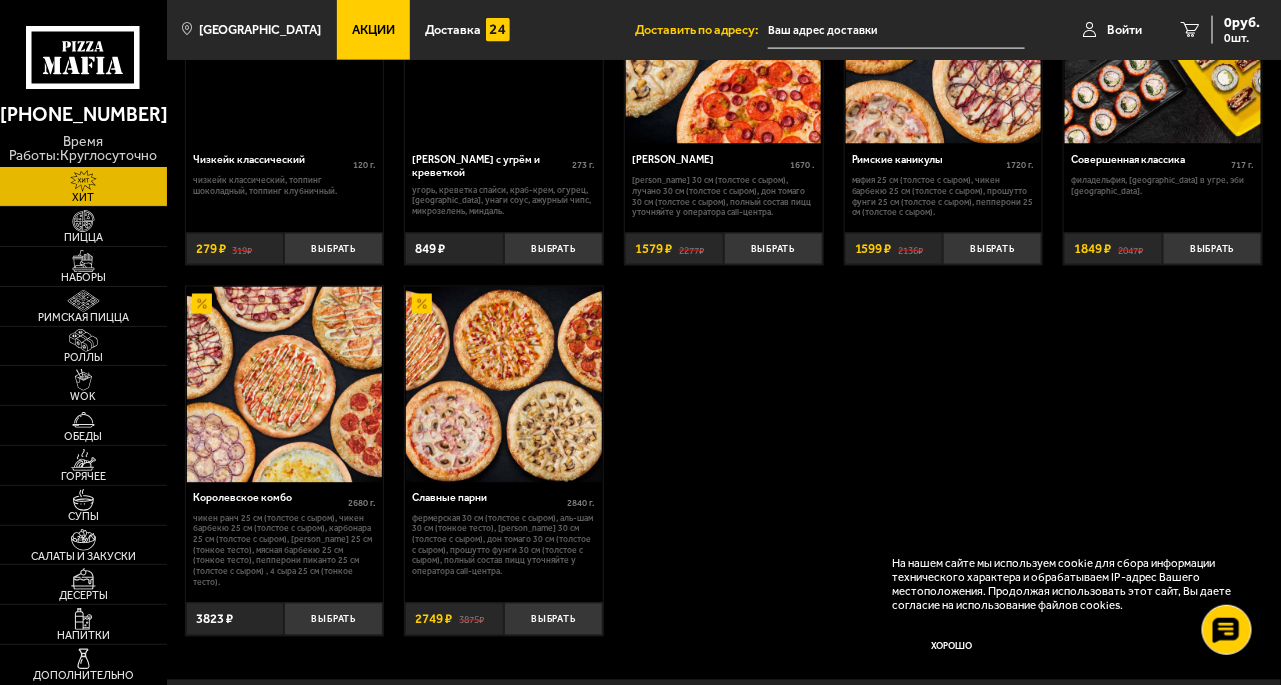 scroll, scrollTop: 923, scrollLeft: 0, axis: vertical 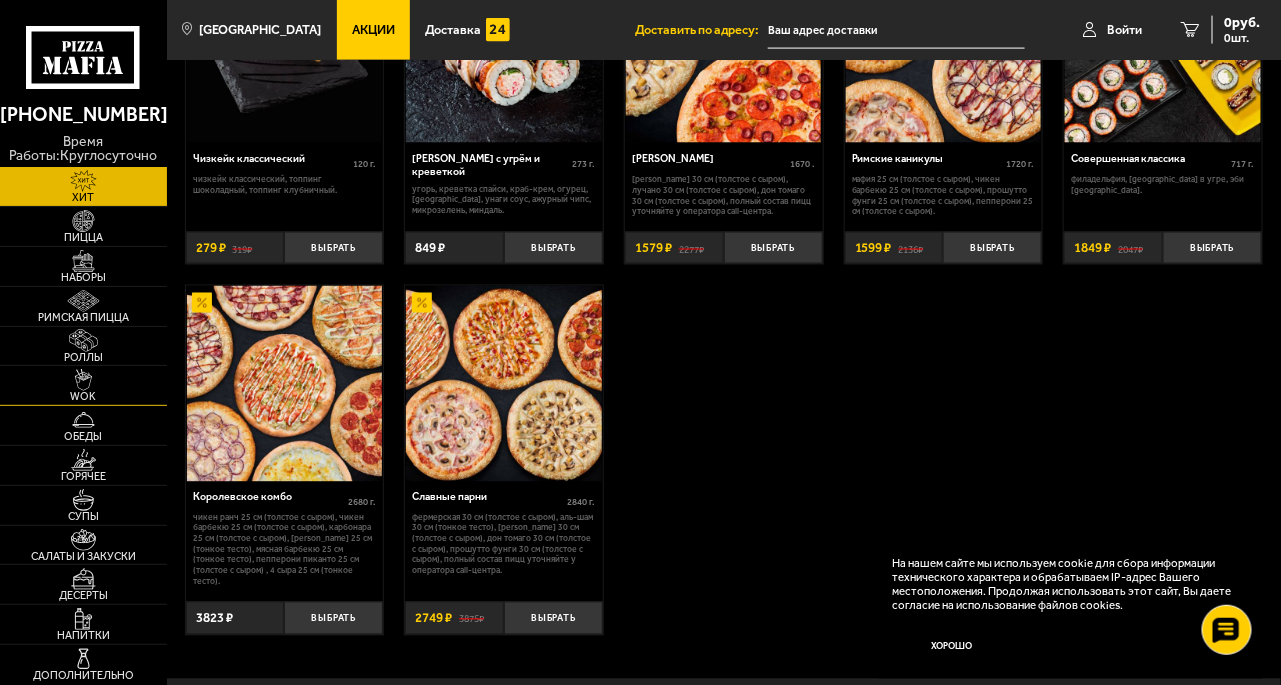 drag, startPoint x: 76, startPoint y: 384, endPoint x: 96, endPoint y: 396, distance: 23.323807 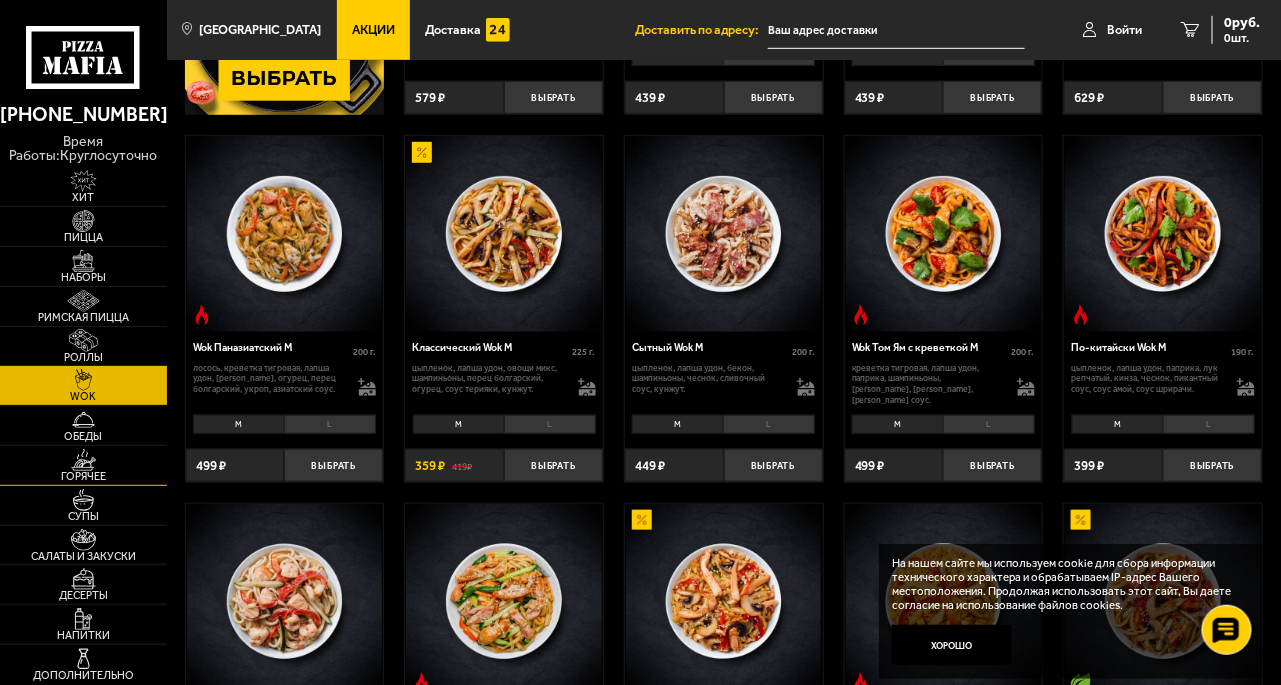 scroll, scrollTop: 384, scrollLeft: 0, axis: vertical 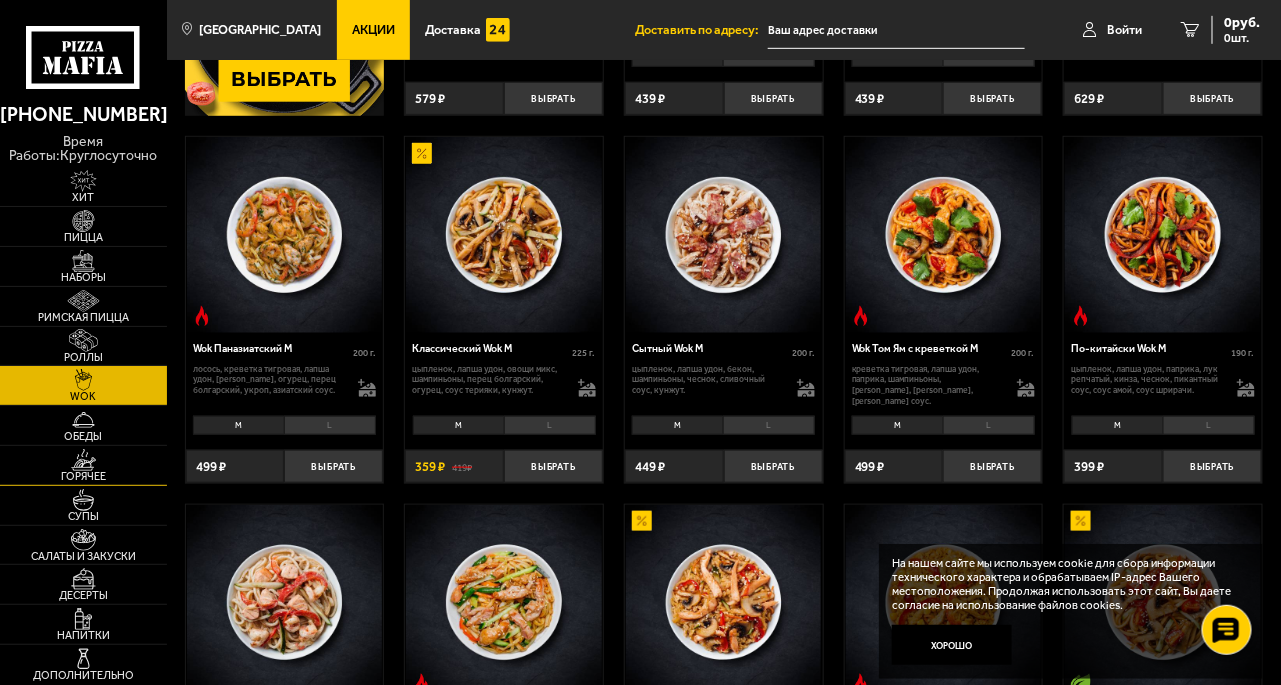 click at bounding box center (83, 460) 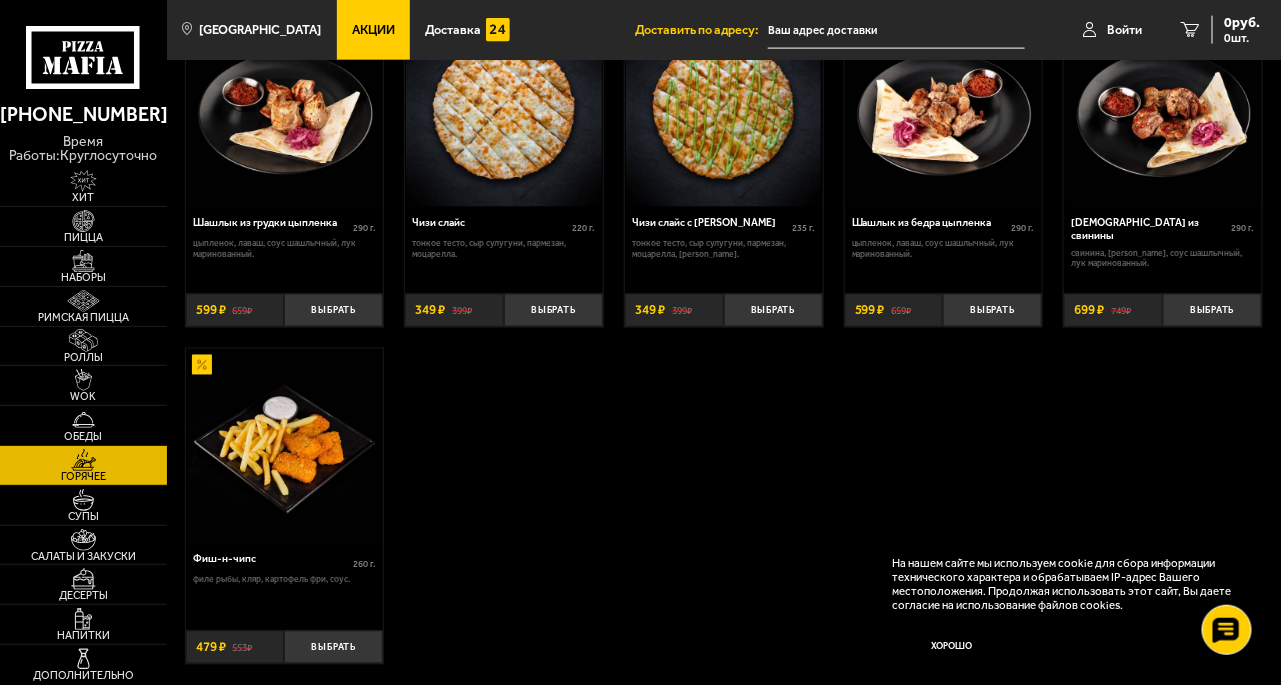 scroll, scrollTop: 923, scrollLeft: 0, axis: vertical 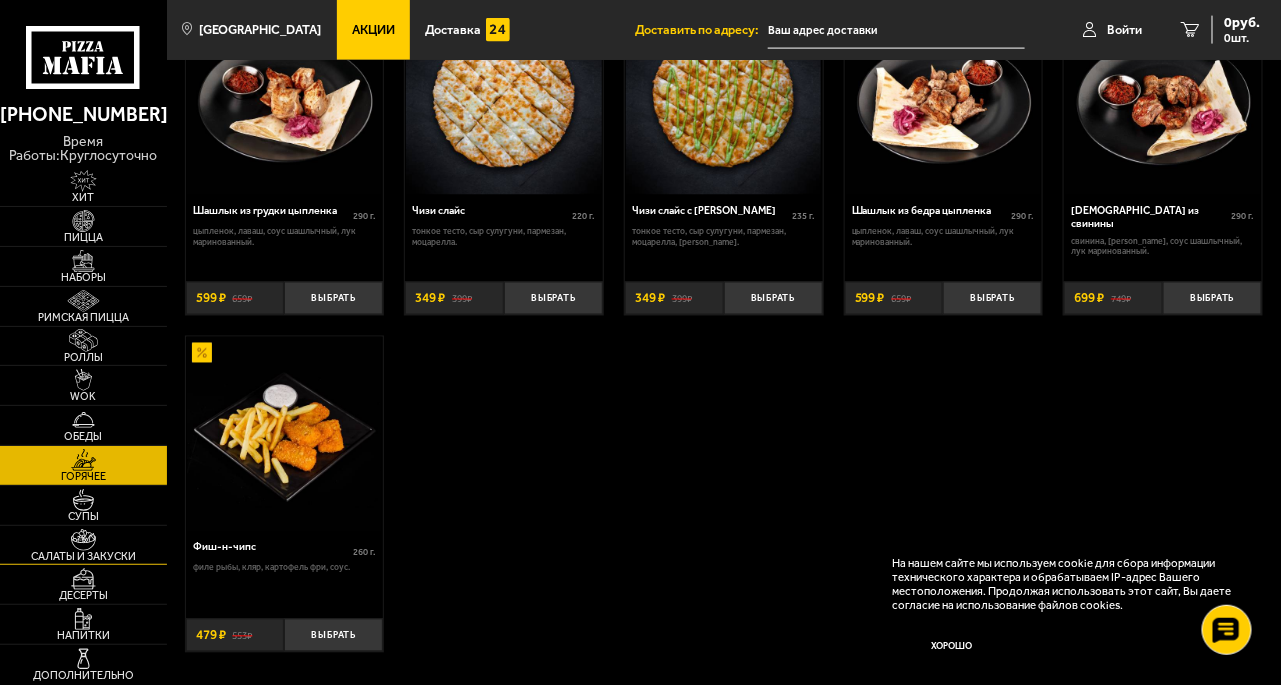 click at bounding box center (83, 540) 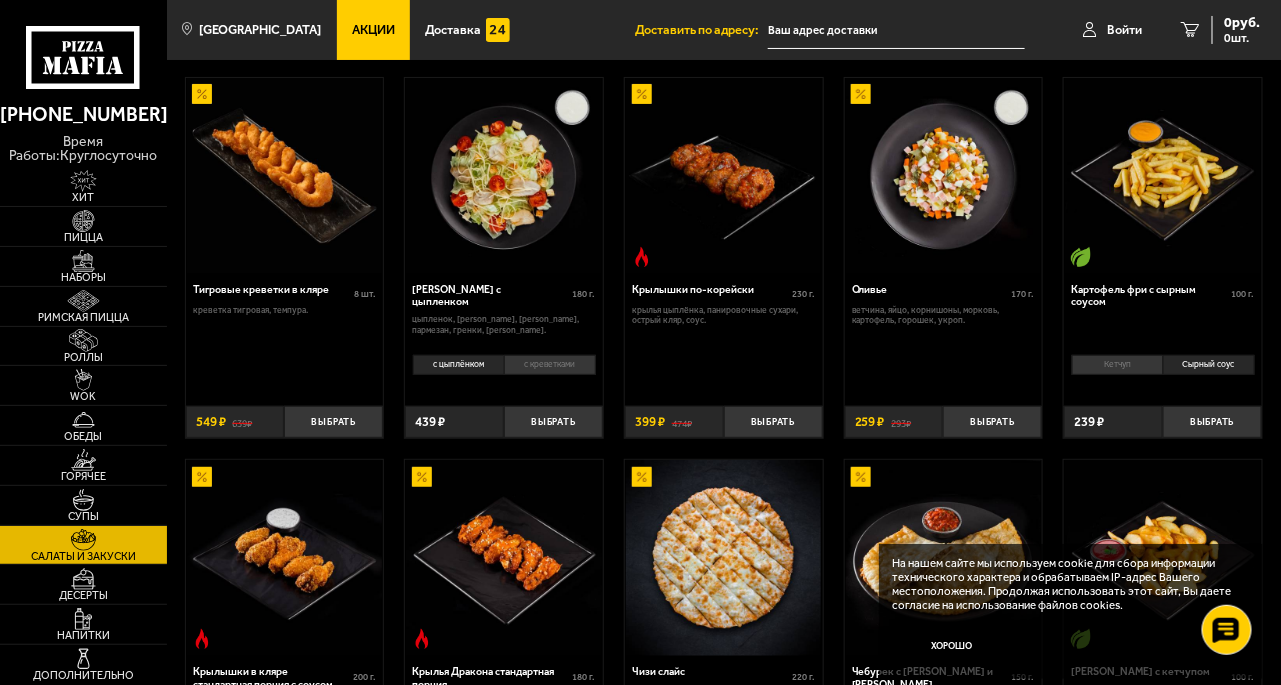 scroll, scrollTop: 0, scrollLeft: 0, axis: both 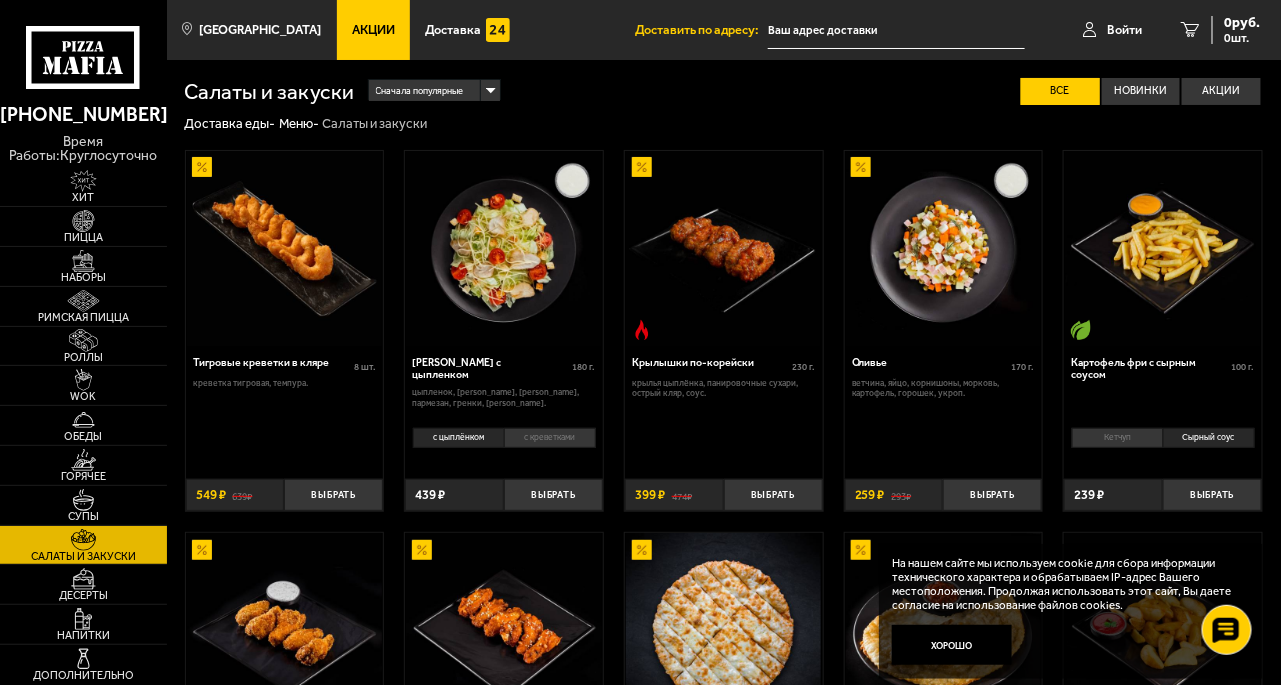 click at bounding box center [896, 30] 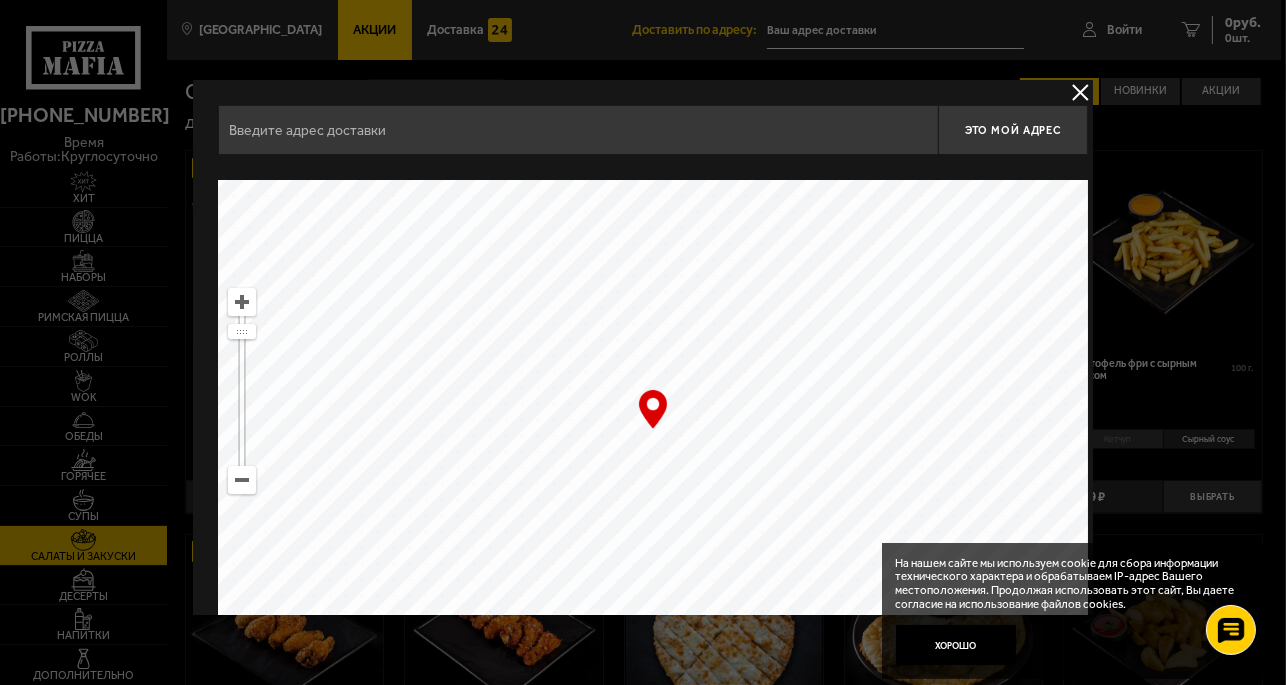 click at bounding box center [578, 130] 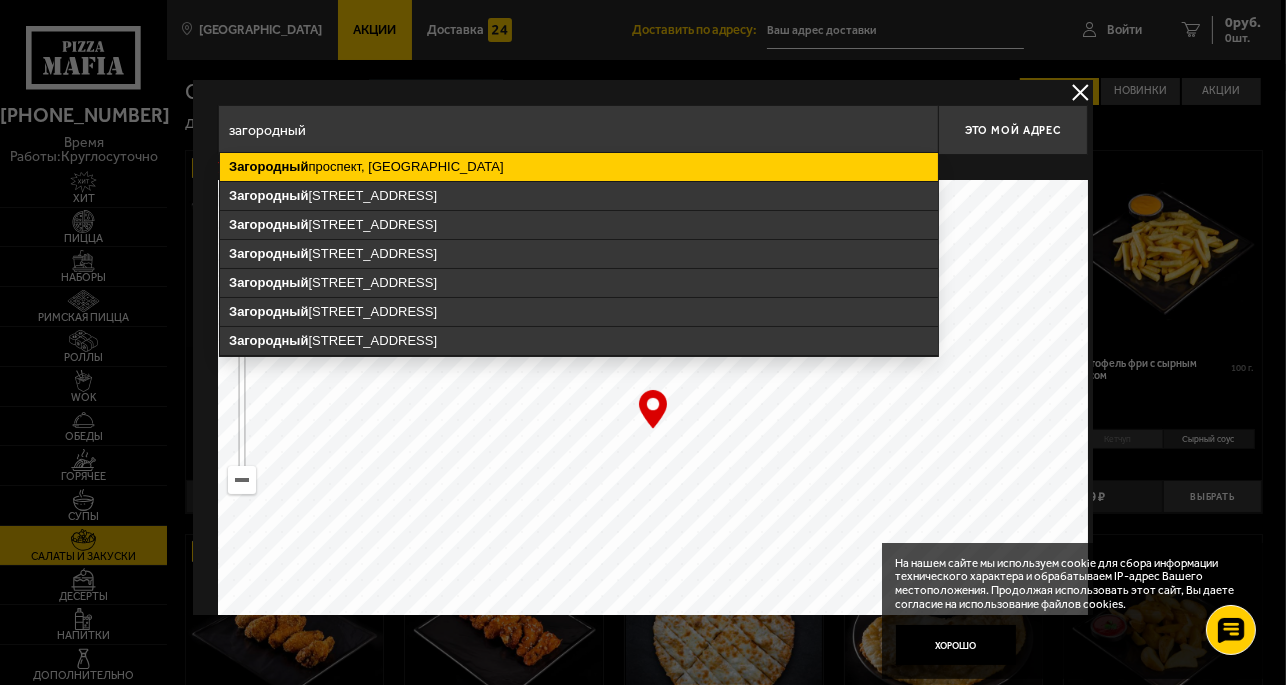 click on "[GEOGRAPHIC_DATA], [GEOGRAPHIC_DATA]" at bounding box center [579, 167] 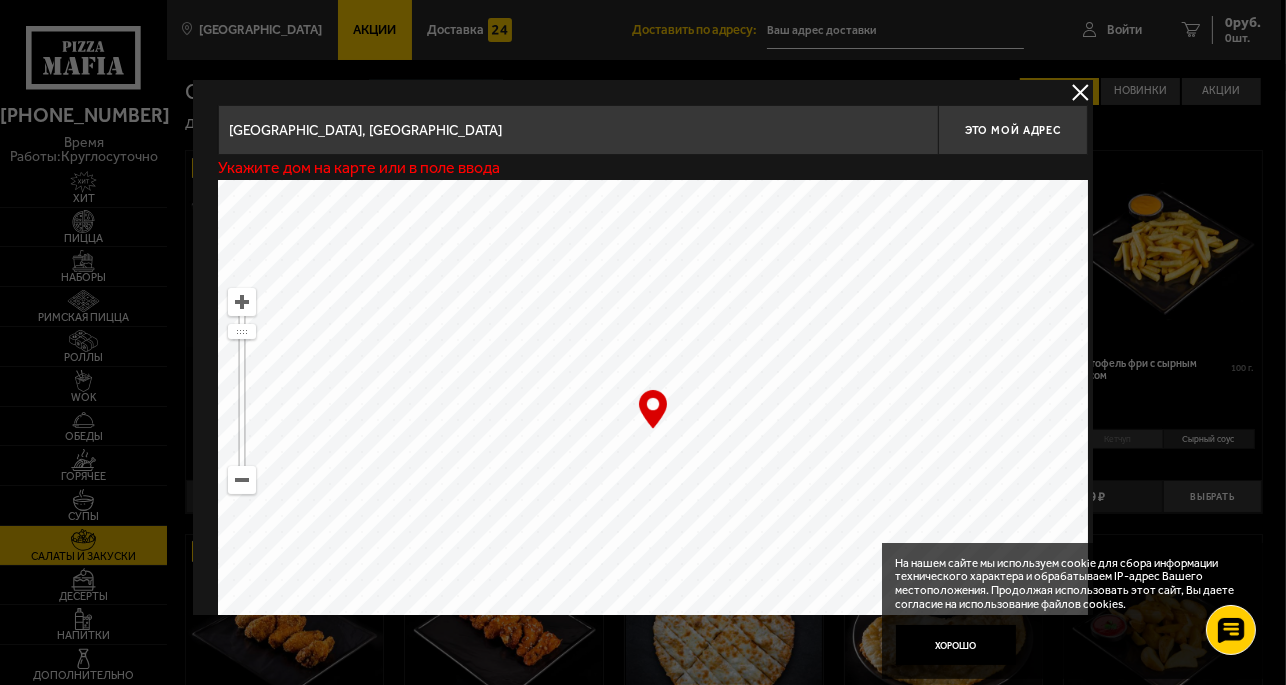 click on "[GEOGRAPHIC_DATA], [GEOGRAPHIC_DATA]" at bounding box center (578, 130) 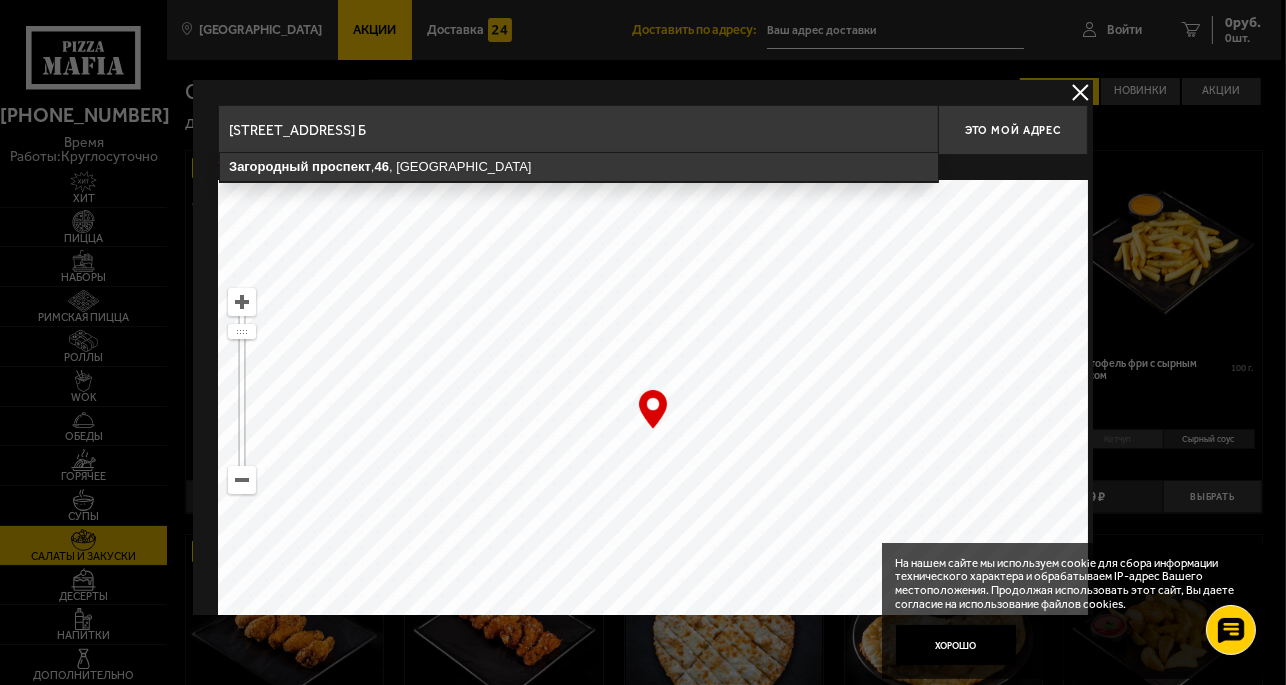 type on "[STREET_ADDRESS]" 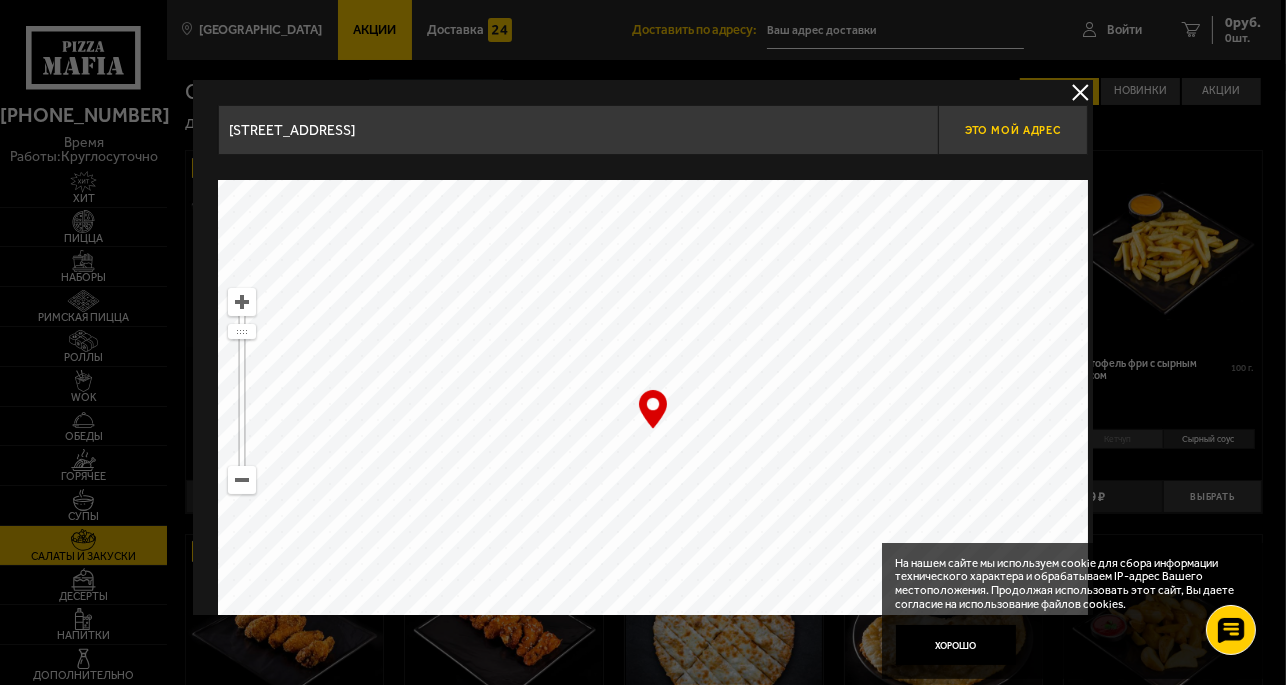 click on "Это мой адрес" at bounding box center [1013, 130] 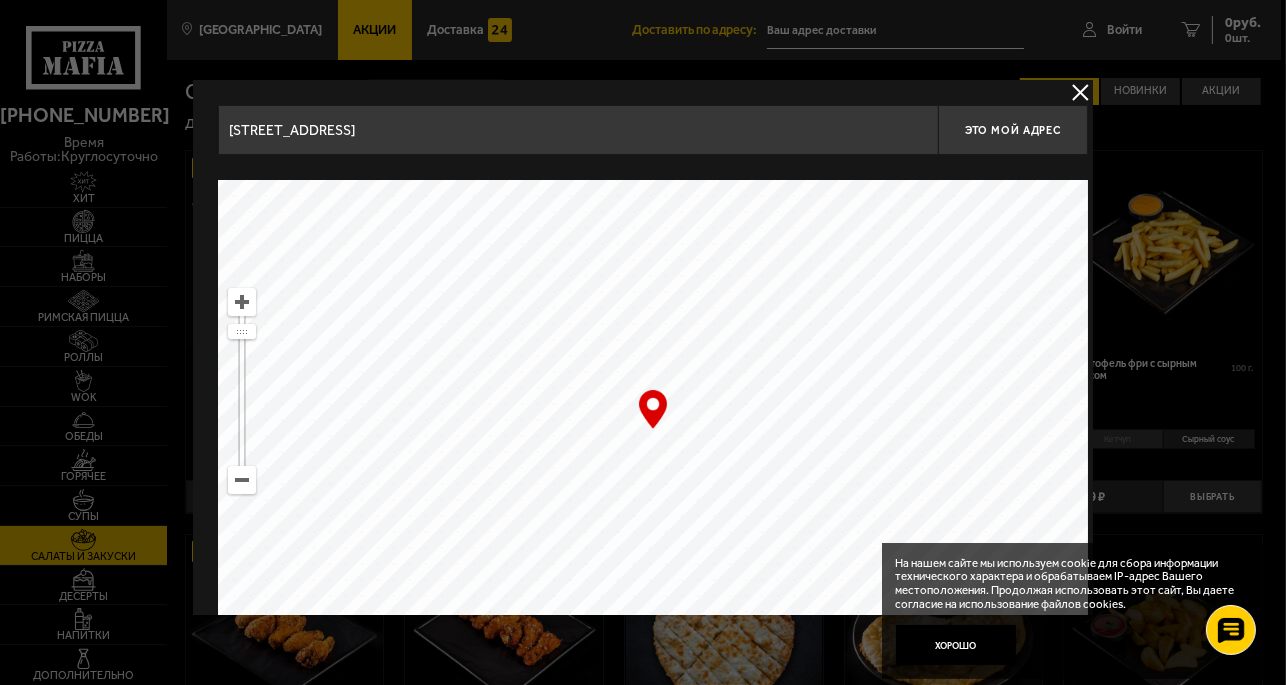 type on "[STREET_ADDRESS]" 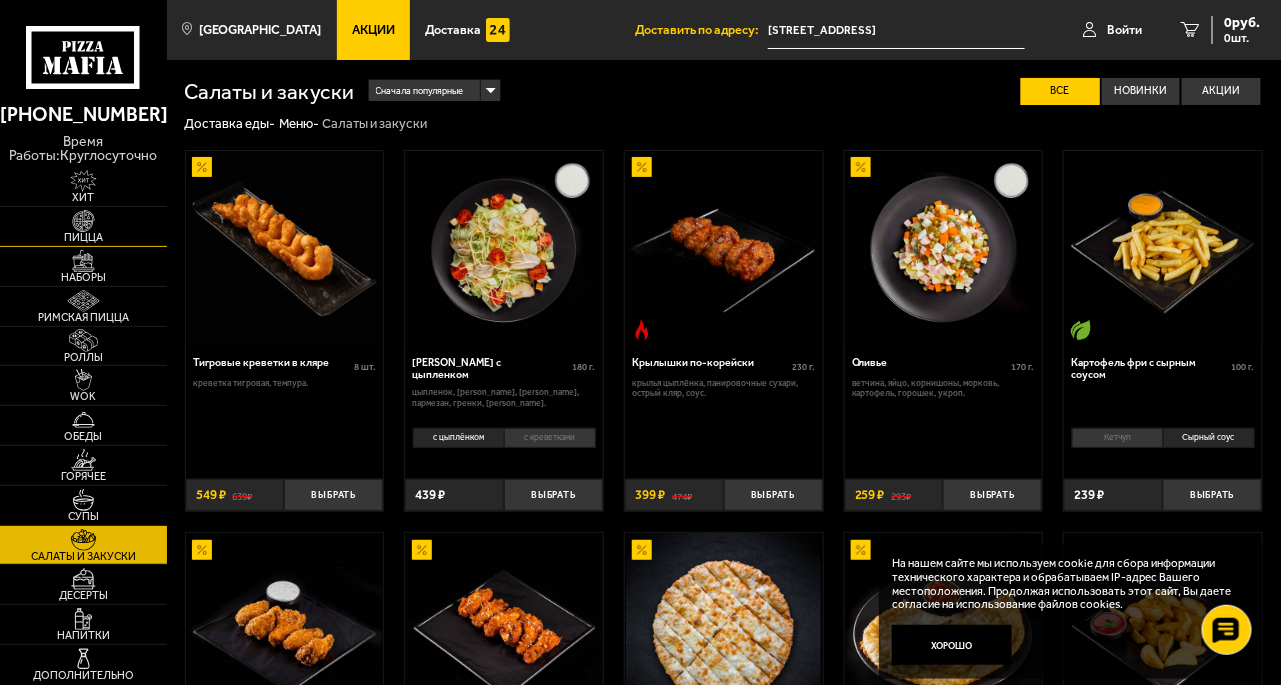 click at bounding box center (83, 221) 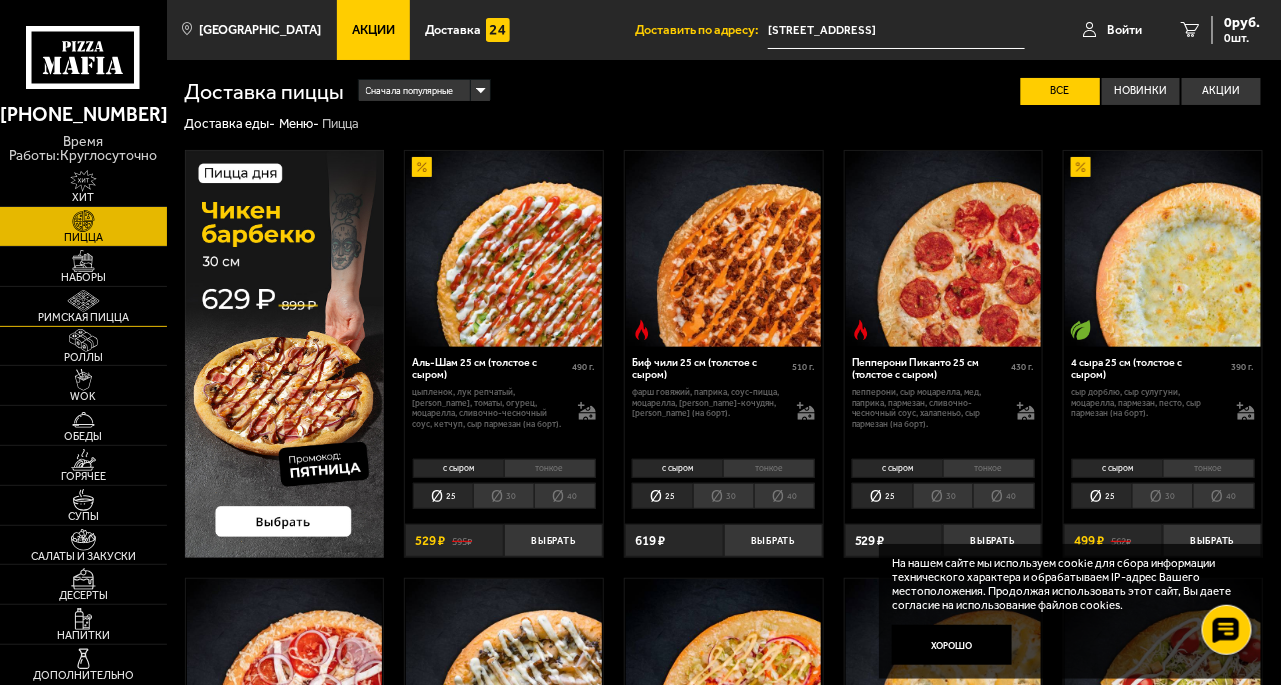 click at bounding box center [83, 301] 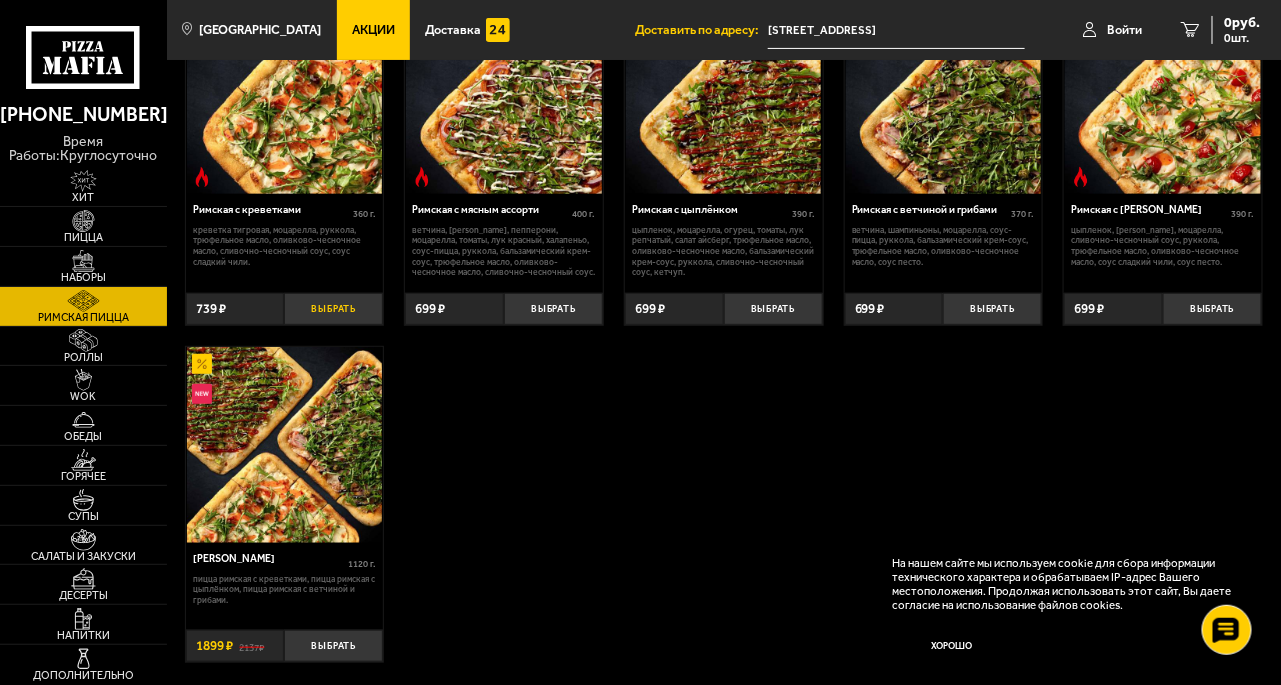 scroll, scrollTop: 153, scrollLeft: 0, axis: vertical 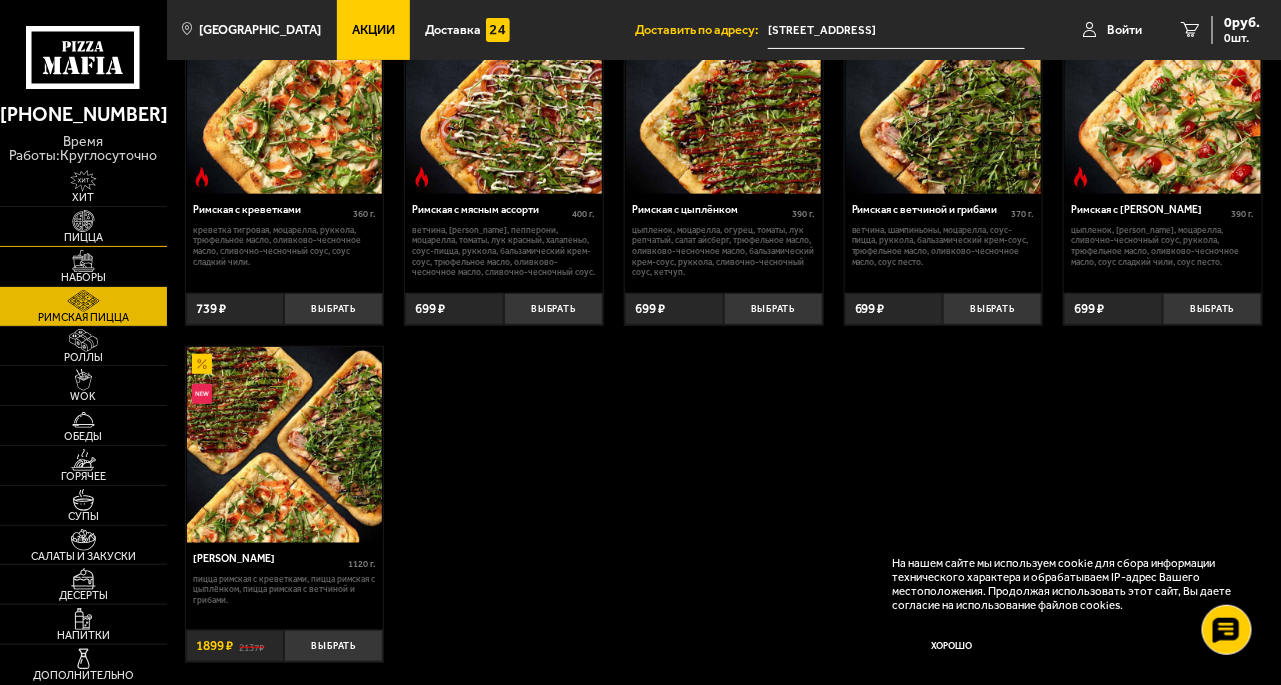 click at bounding box center (83, 221) 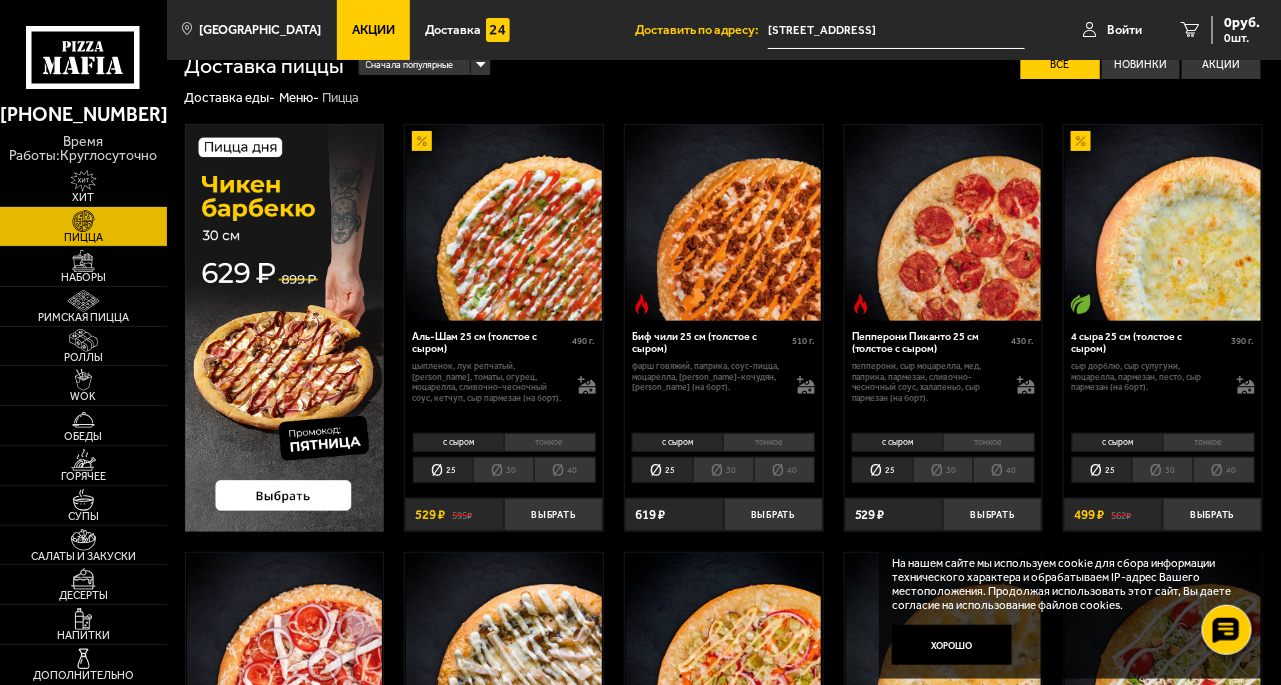scroll, scrollTop: 0, scrollLeft: 0, axis: both 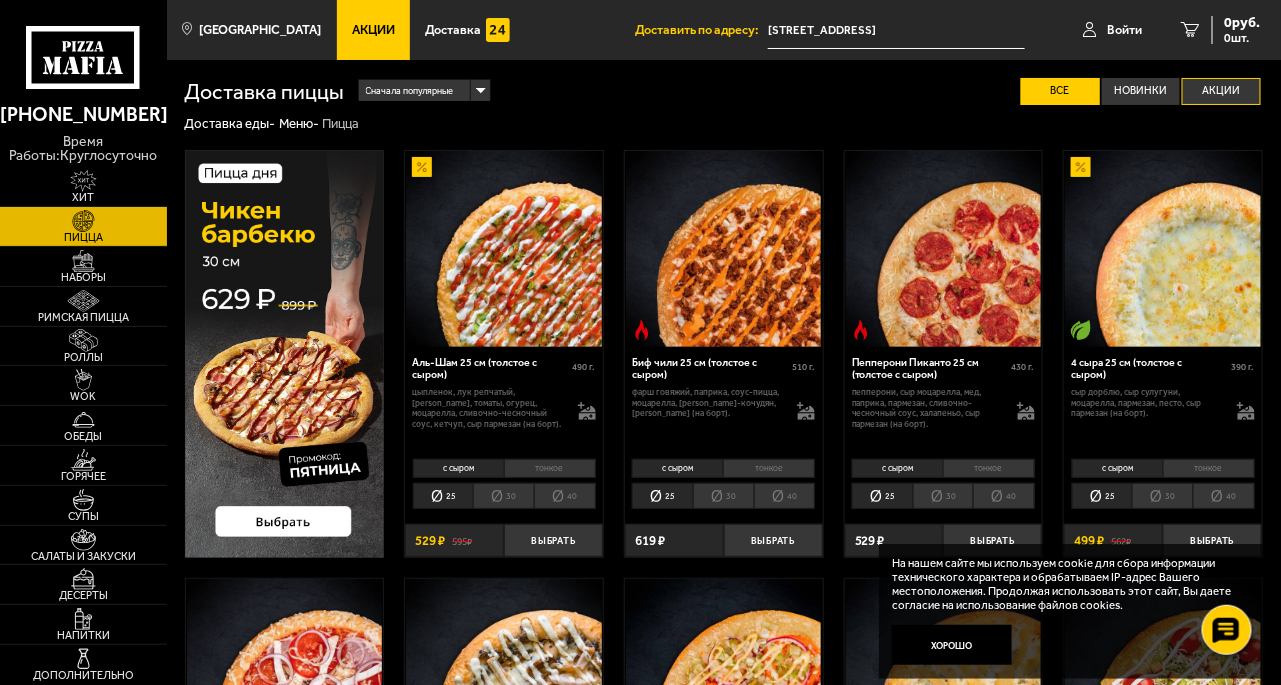 click on "Акции" at bounding box center (1221, 91) 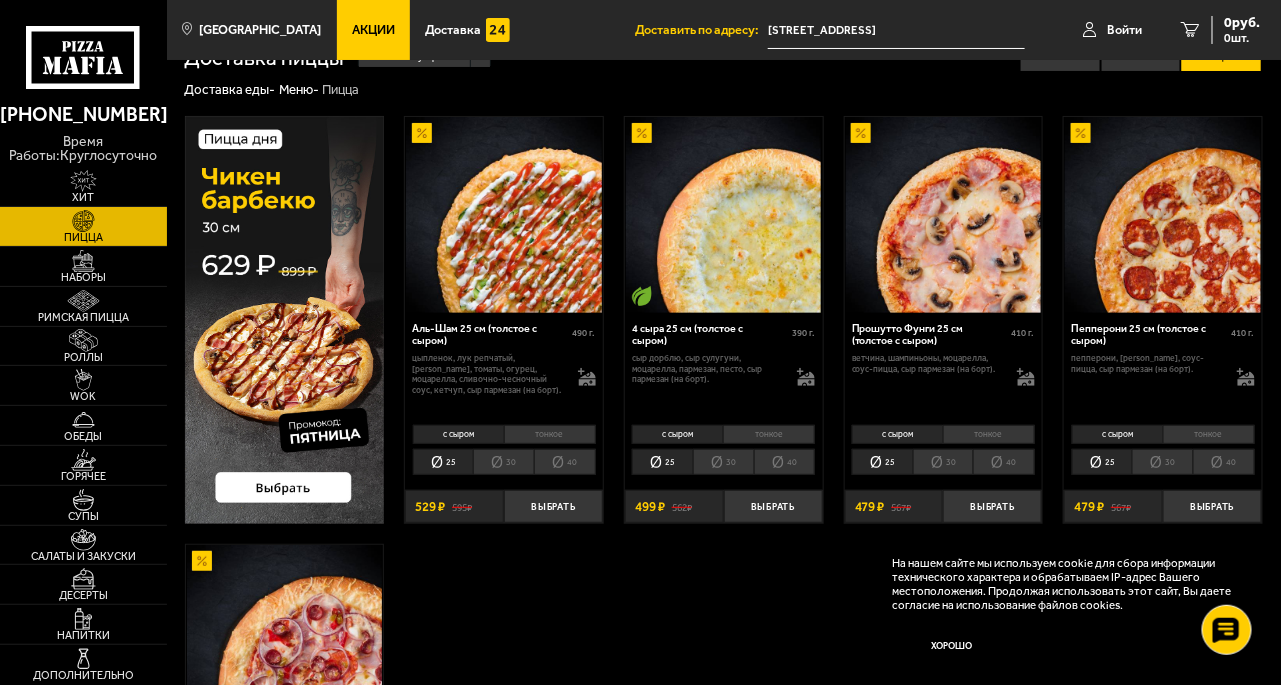 scroll, scrollTop: 0, scrollLeft: 0, axis: both 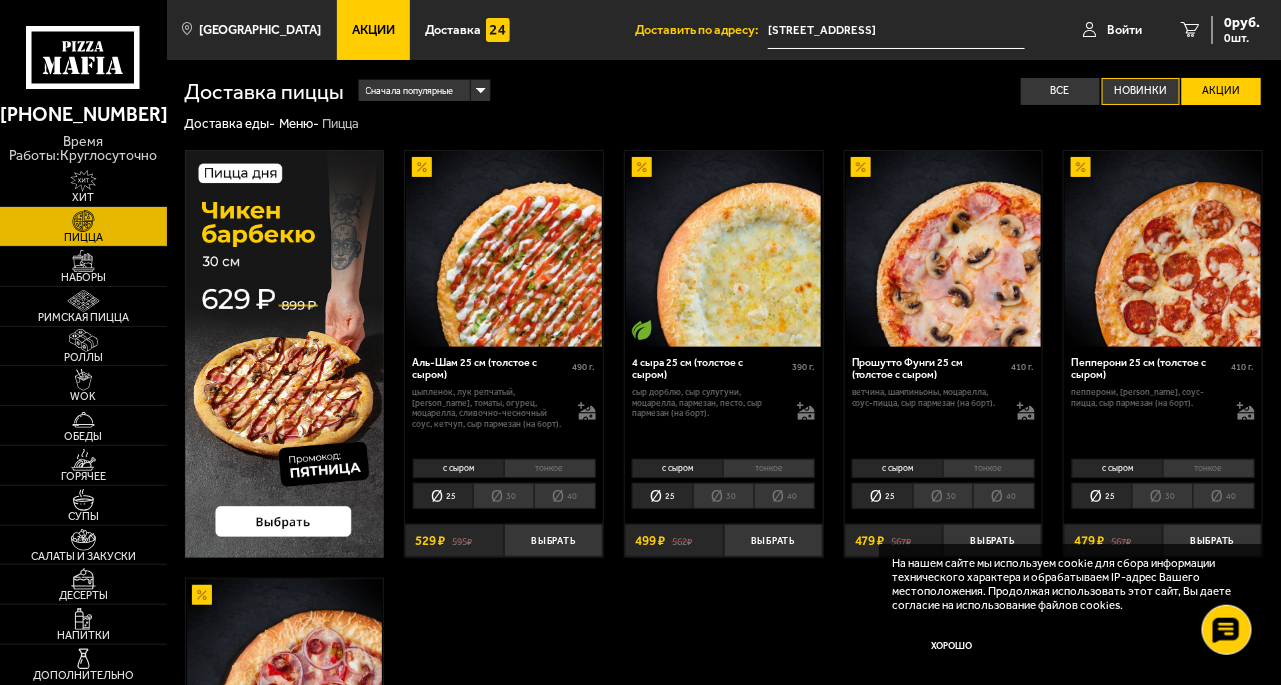 click on "Новинки" at bounding box center (1141, 91) 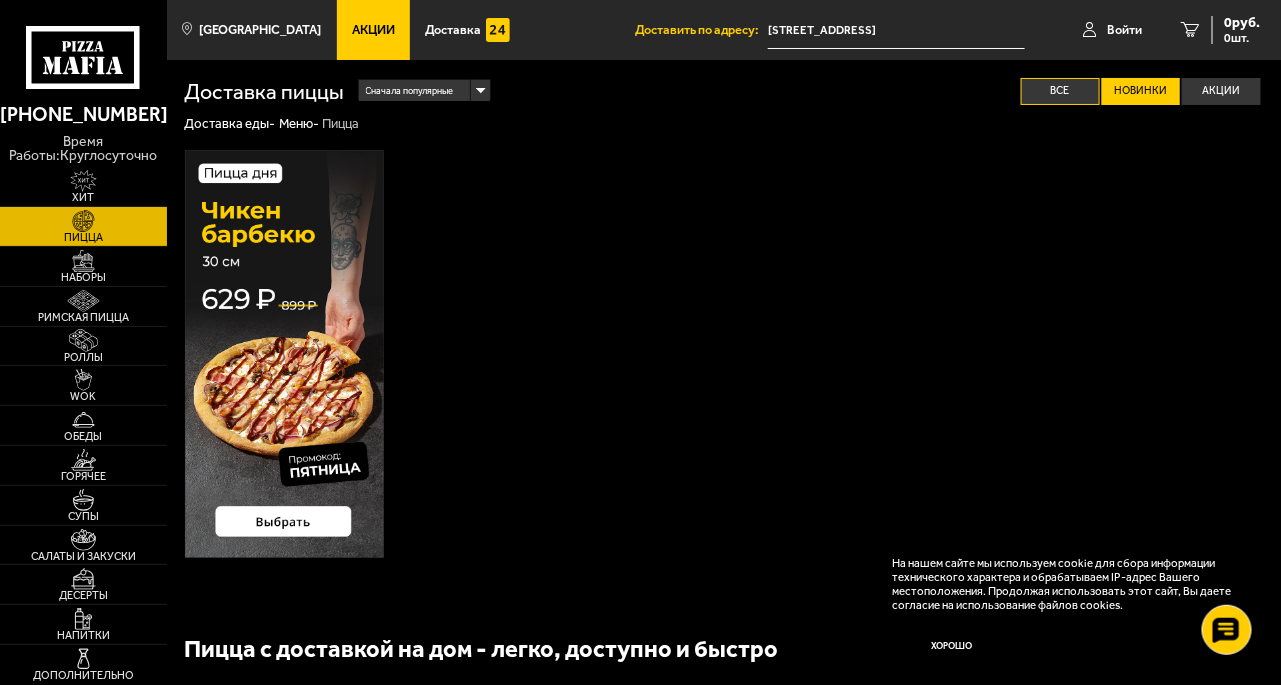 click on "Все" at bounding box center (1060, 91) 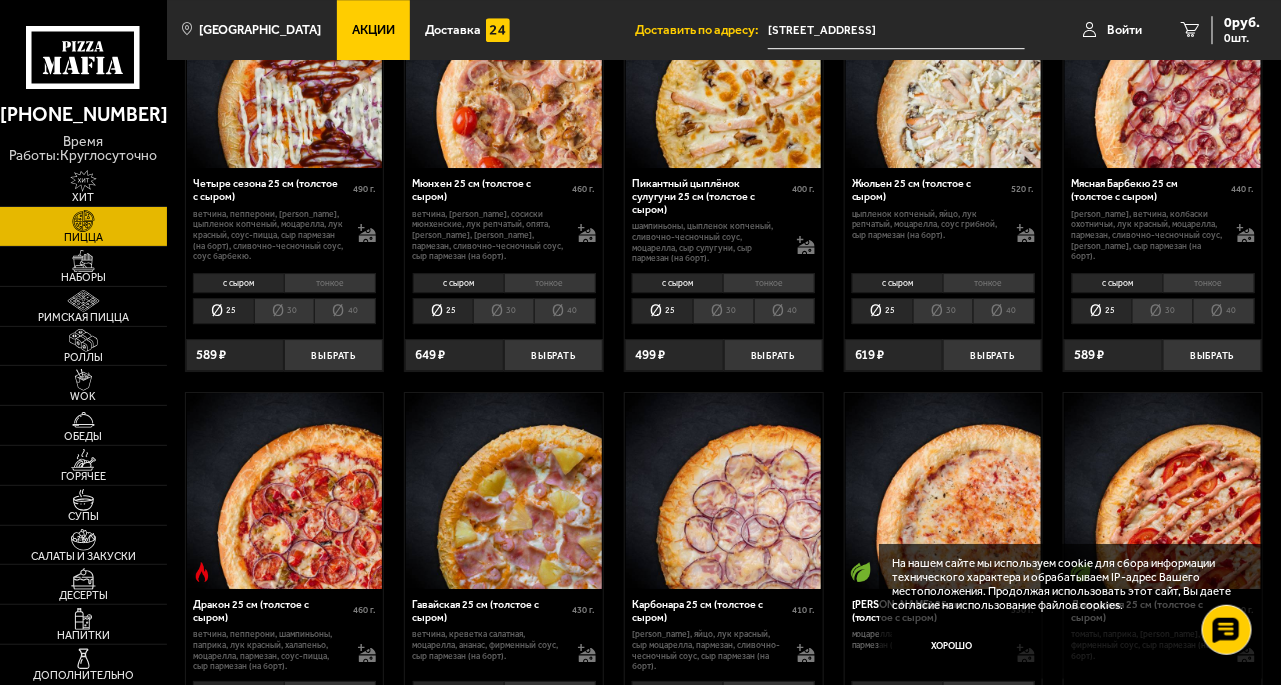 scroll, scrollTop: 1923, scrollLeft: 0, axis: vertical 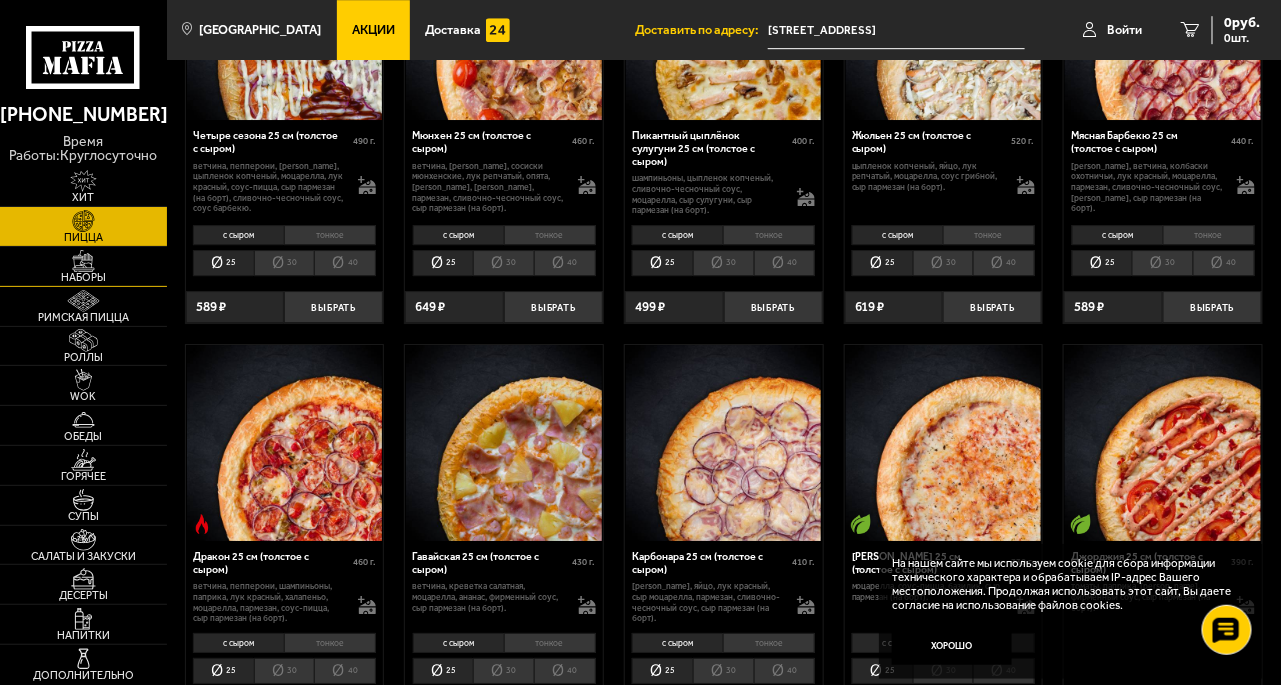 click at bounding box center (83, 261) 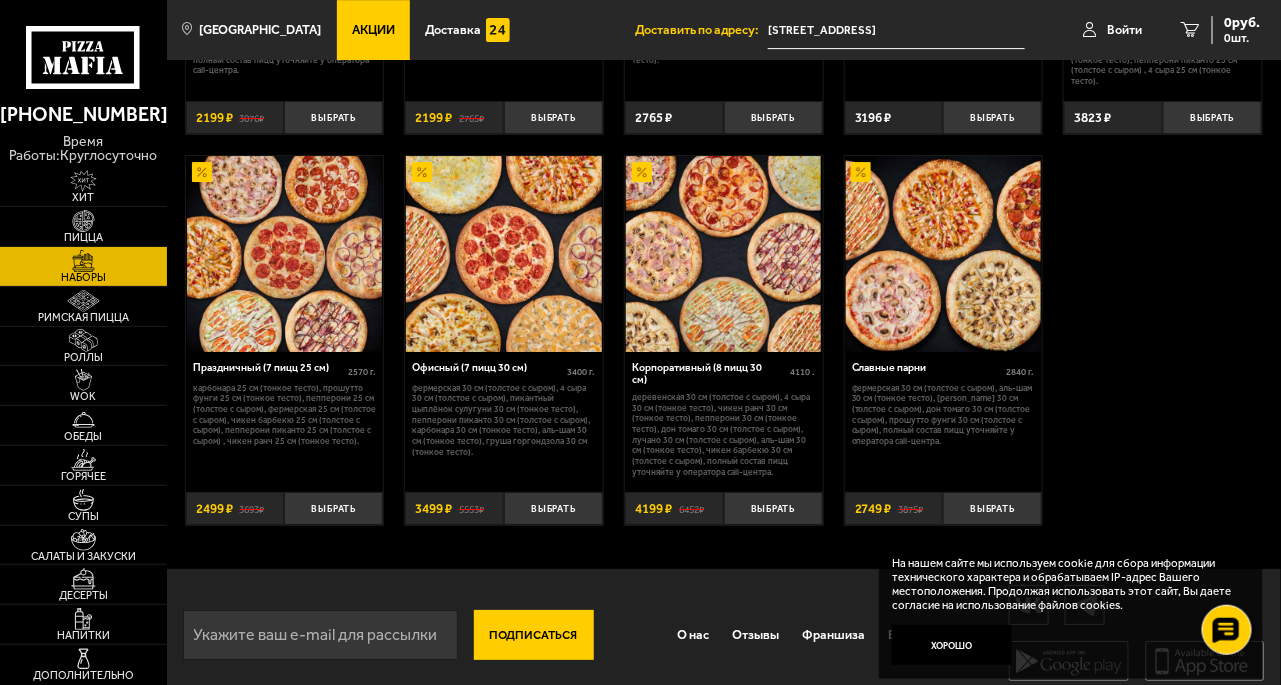 scroll, scrollTop: 2040, scrollLeft: 0, axis: vertical 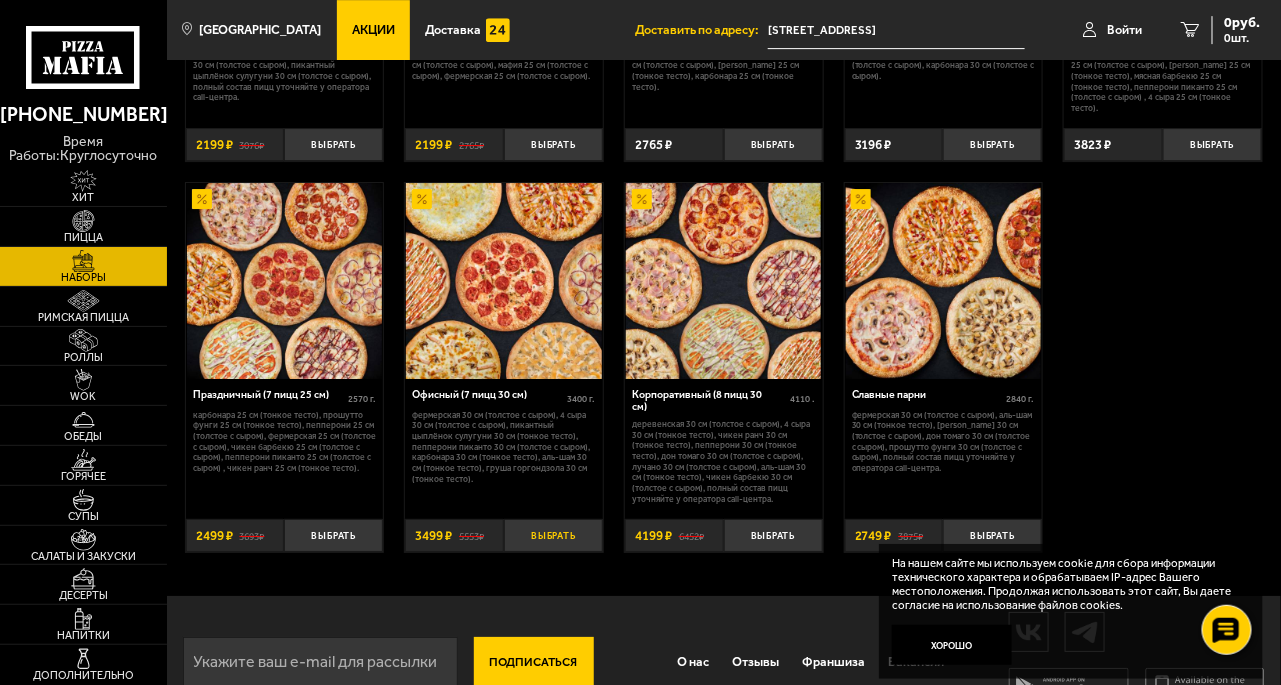 click on "Выбрать" at bounding box center [553, 535] 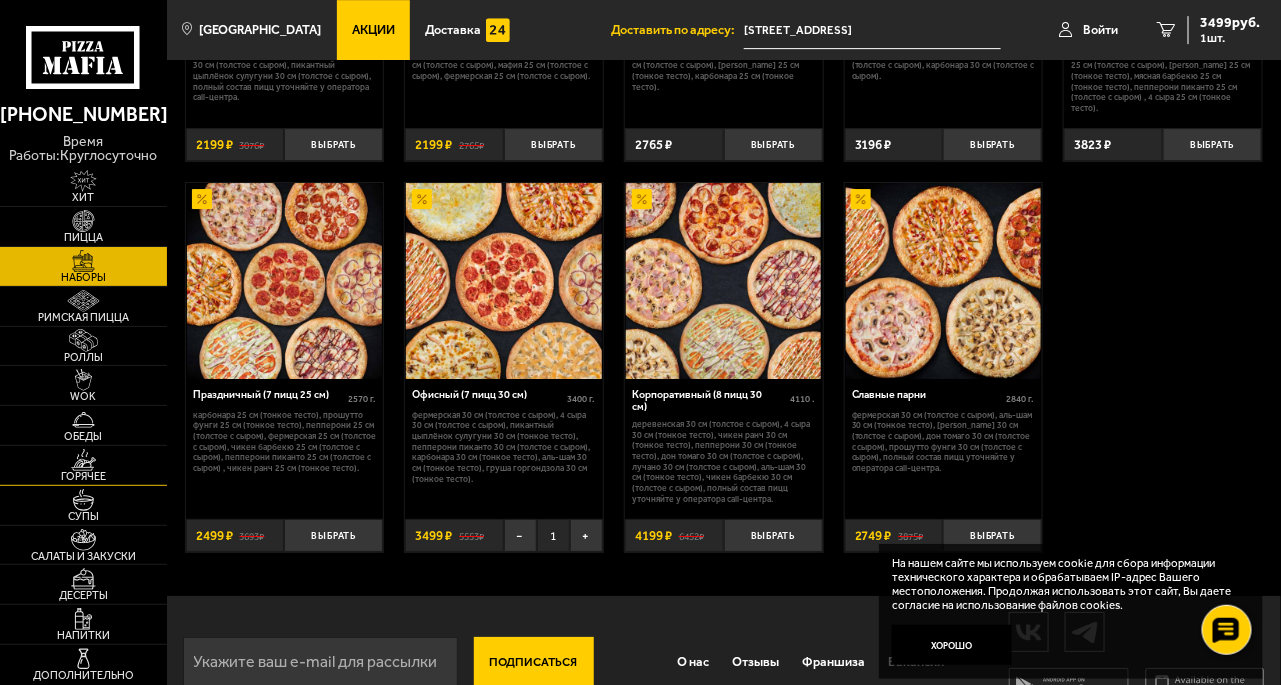 click at bounding box center [83, 460] 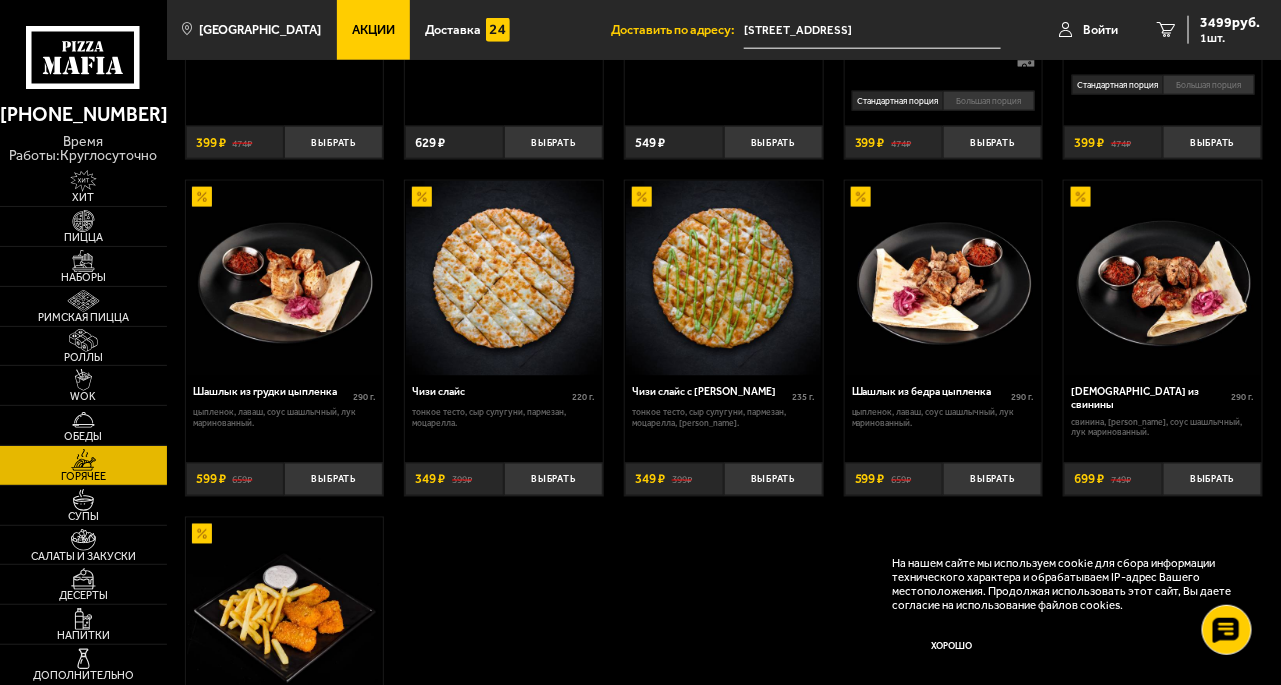 scroll, scrollTop: 769, scrollLeft: 0, axis: vertical 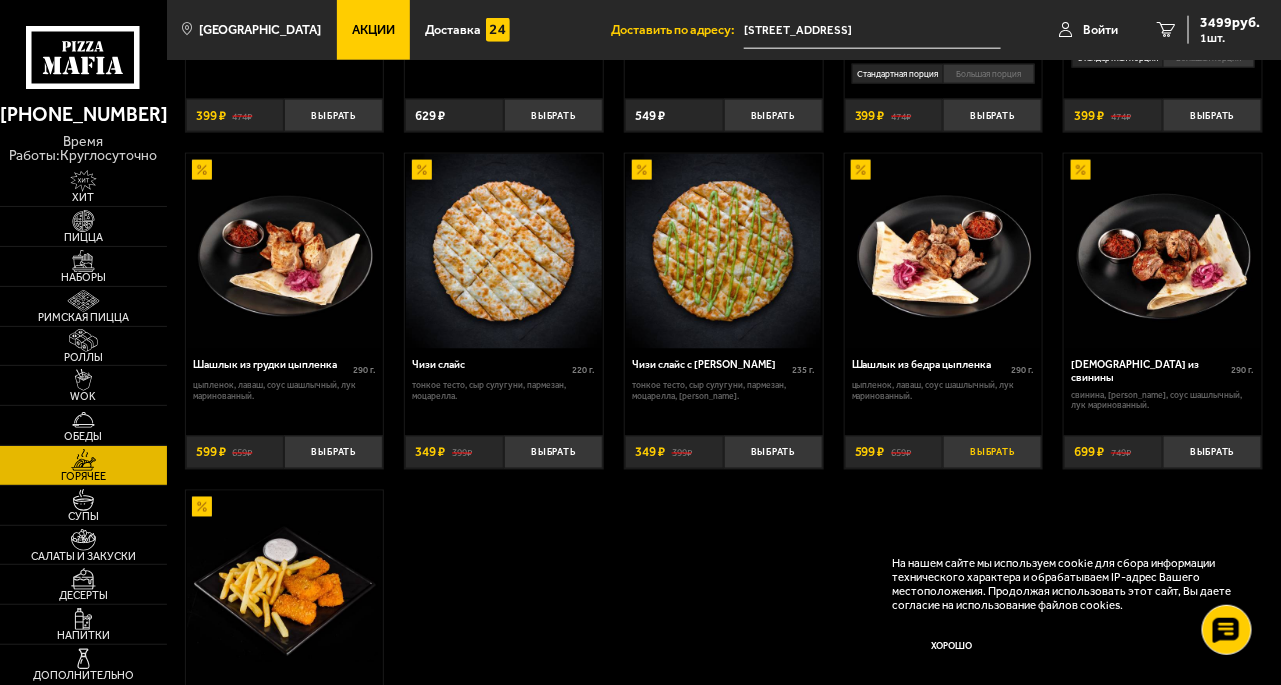 click on "Выбрать" at bounding box center (992, 452) 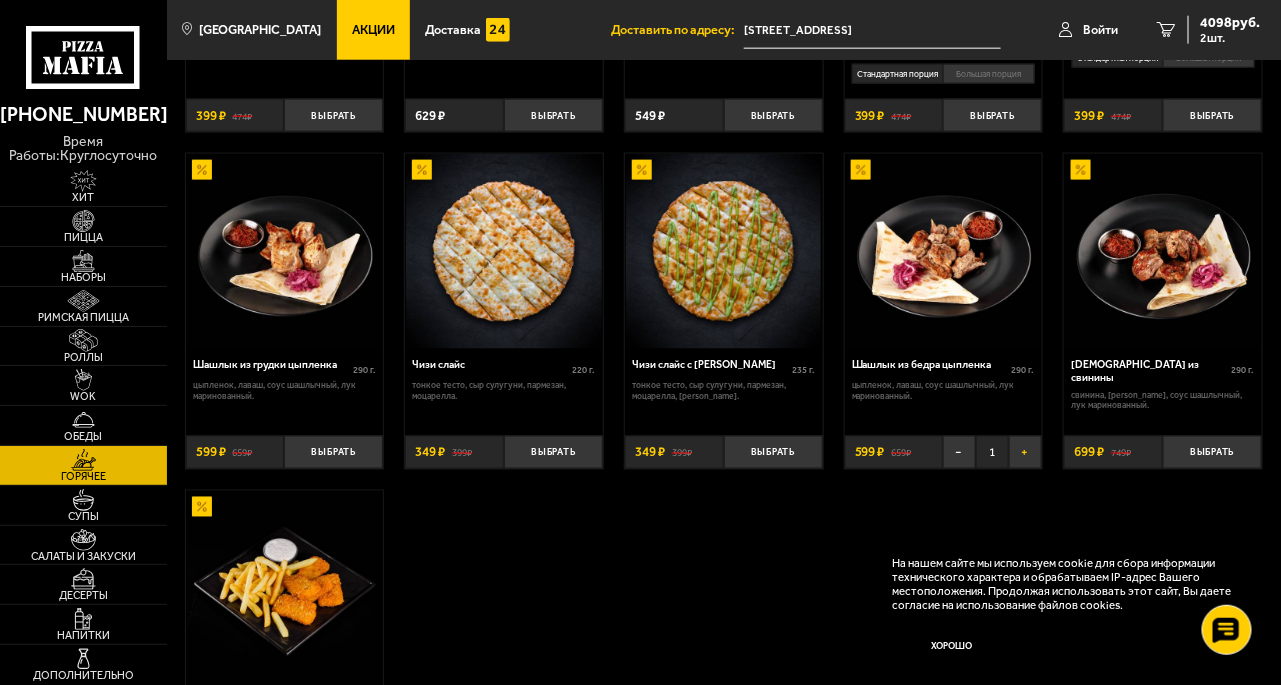click on "+" at bounding box center [1025, 452] 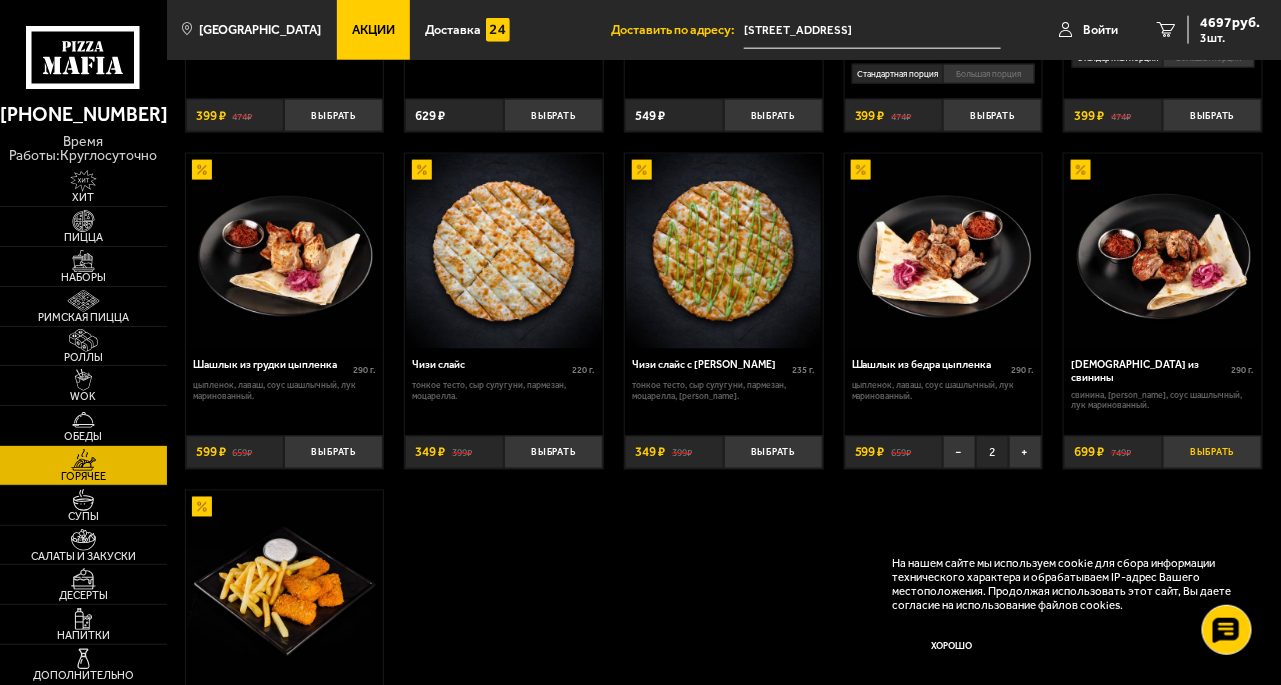 click on "Выбрать" at bounding box center [1212, 452] 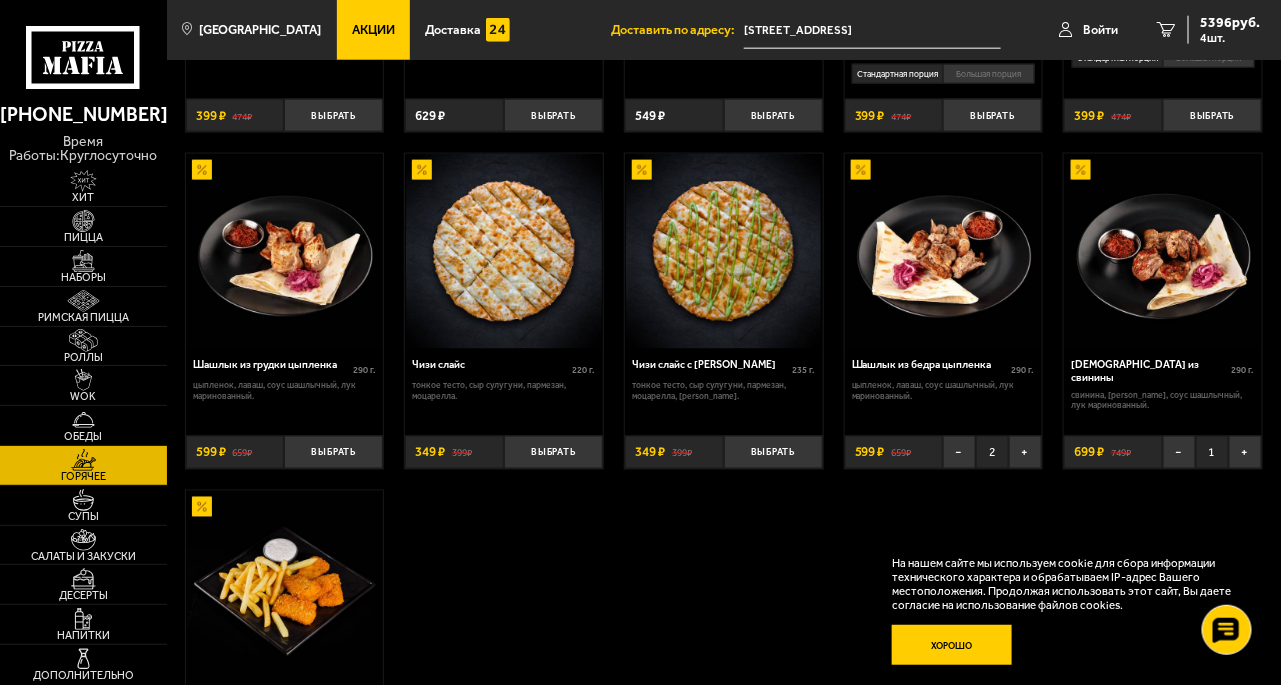 click on "Хорошо" at bounding box center (952, 645) 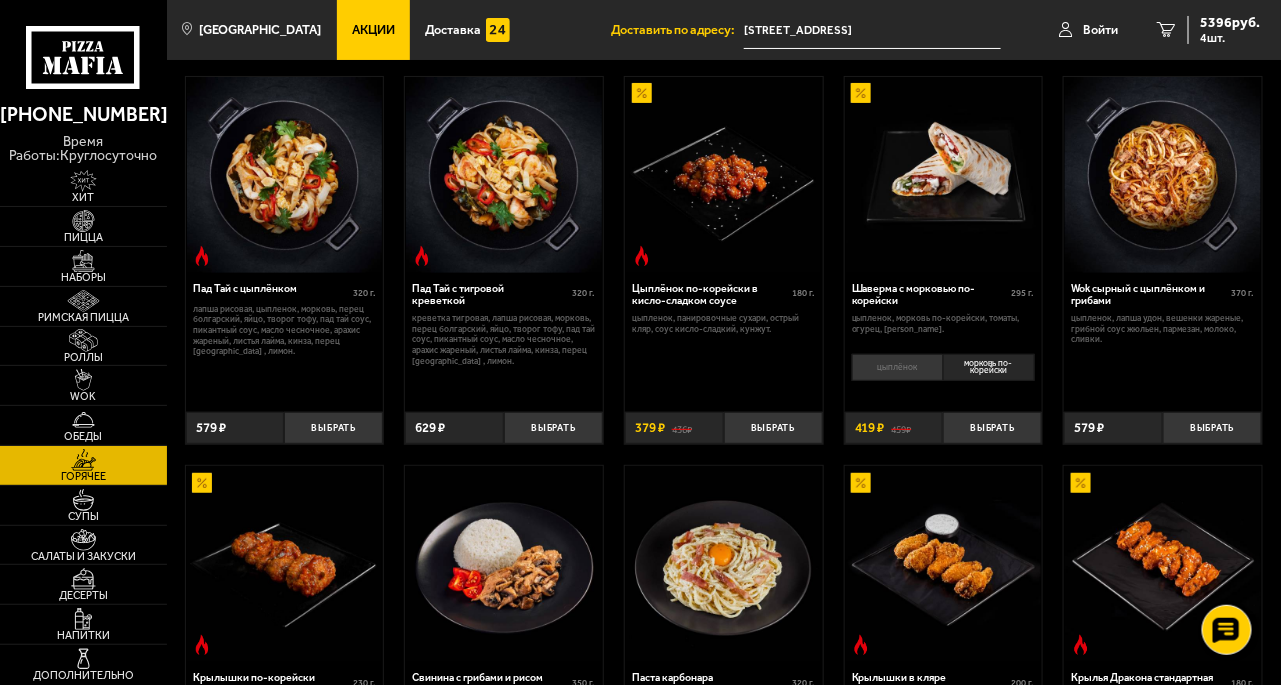 scroll, scrollTop: 0, scrollLeft: 0, axis: both 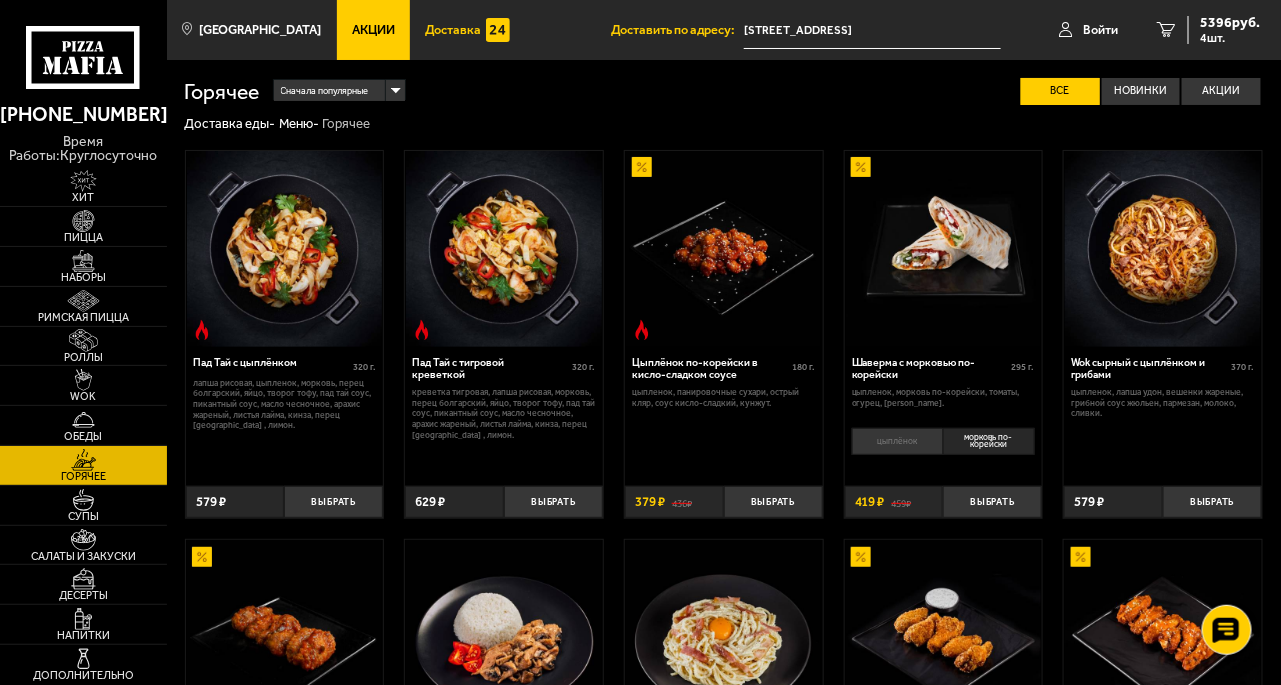 click on "Доставка" at bounding box center (454, 30) 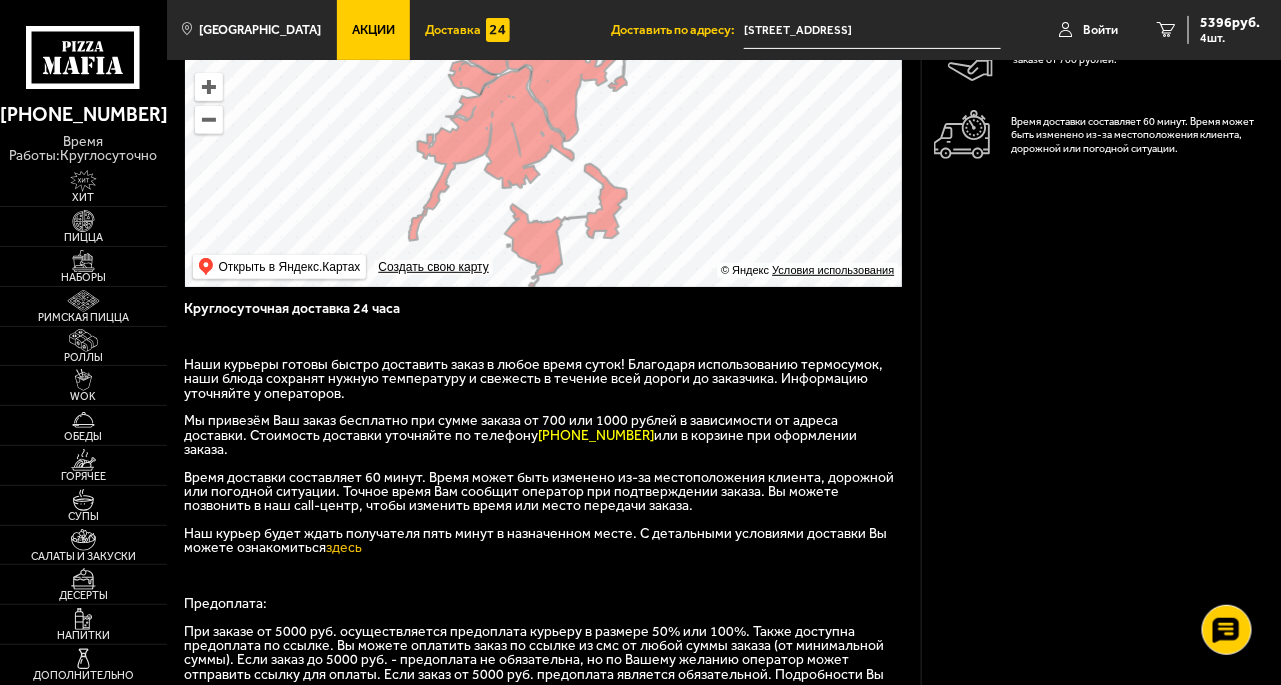 scroll, scrollTop: 230, scrollLeft: 0, axis: vertical 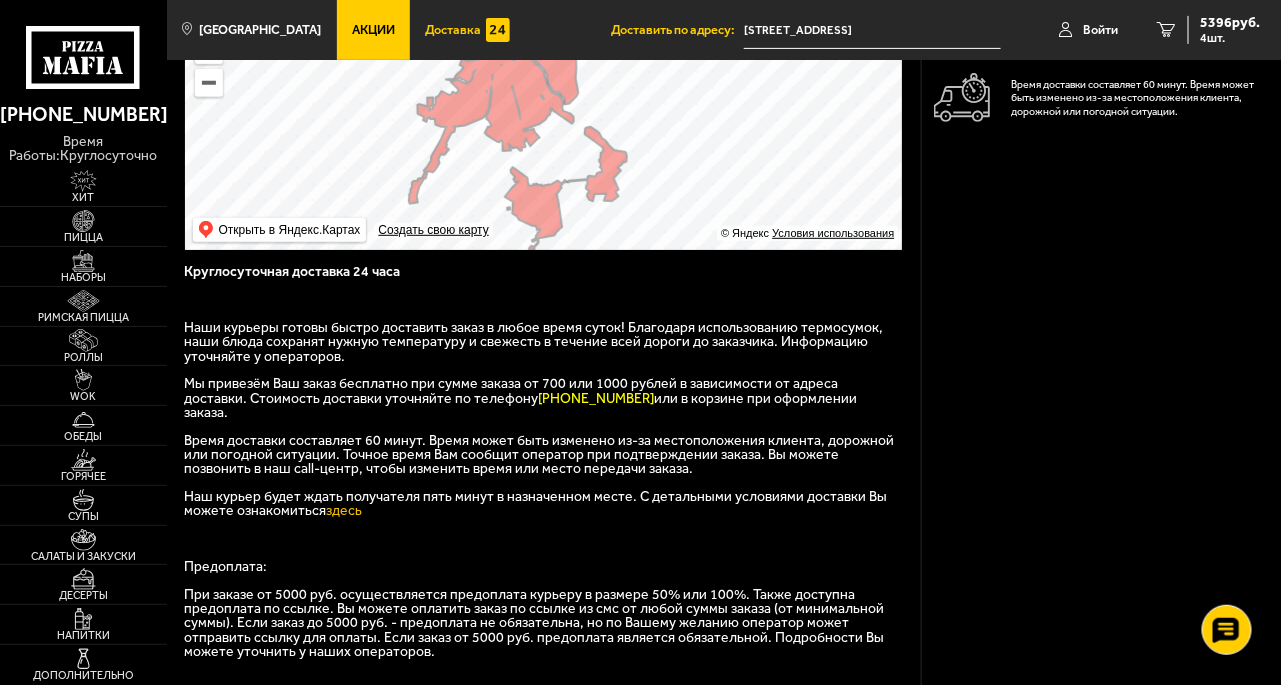 click on "Поиск по адресу Информация по адресу Условия доставки Все заказы доставляются нами БЕСПЛАТНО при заказе от 700 рублей. Время доставки составляет 60 минут. Время может быть
изменено из-за местоположения клиента, дорожной или погодной
ситуации." at bounding box center (1101, 400) 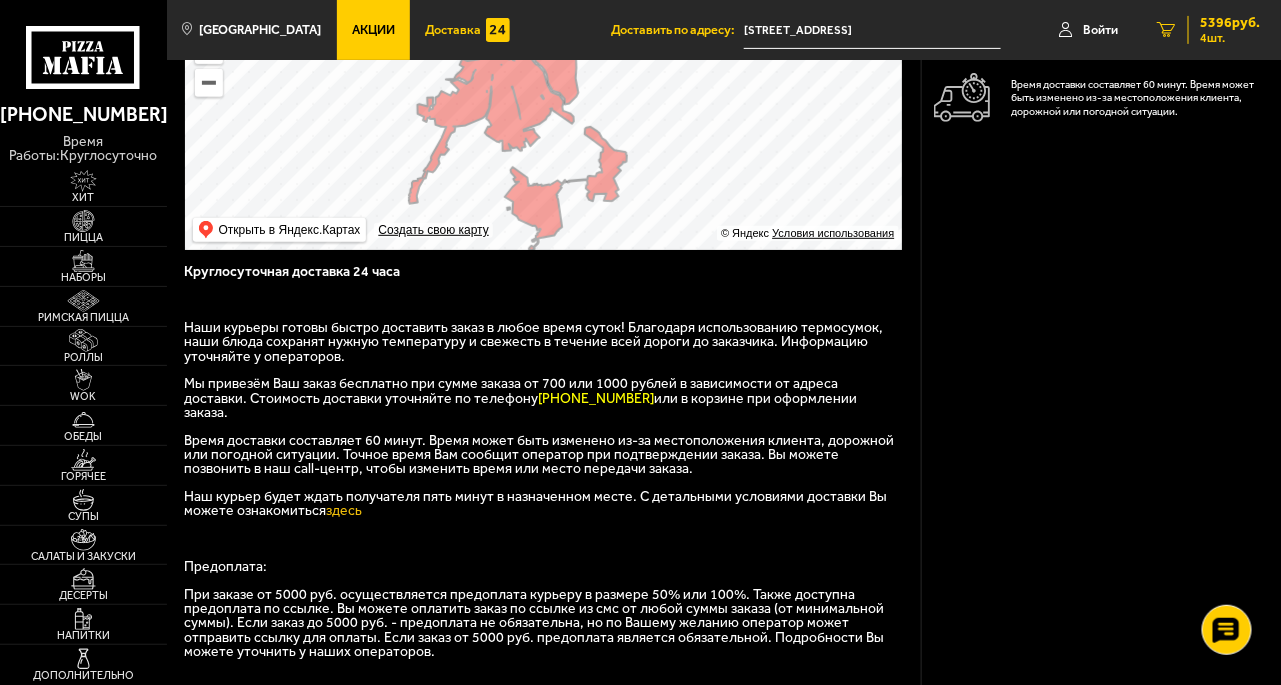 click on "5396  руб." at bounding box center (1231, 23) 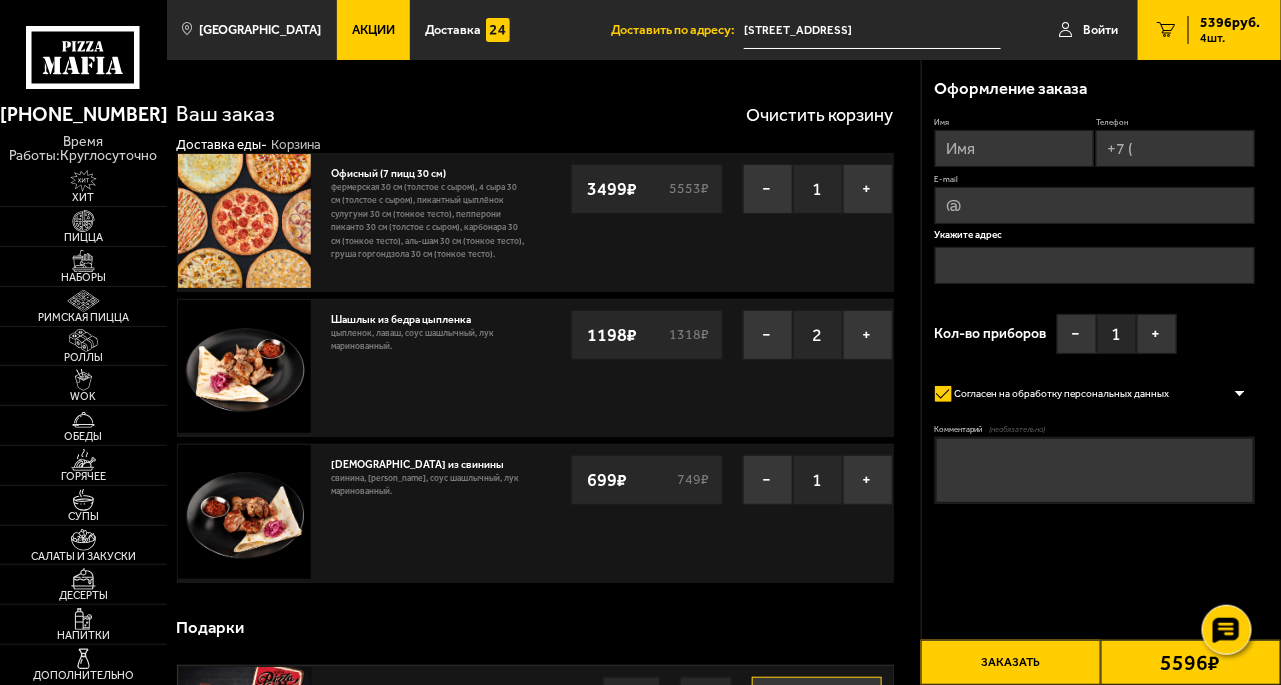type on "[STREET_ADDRESS]" 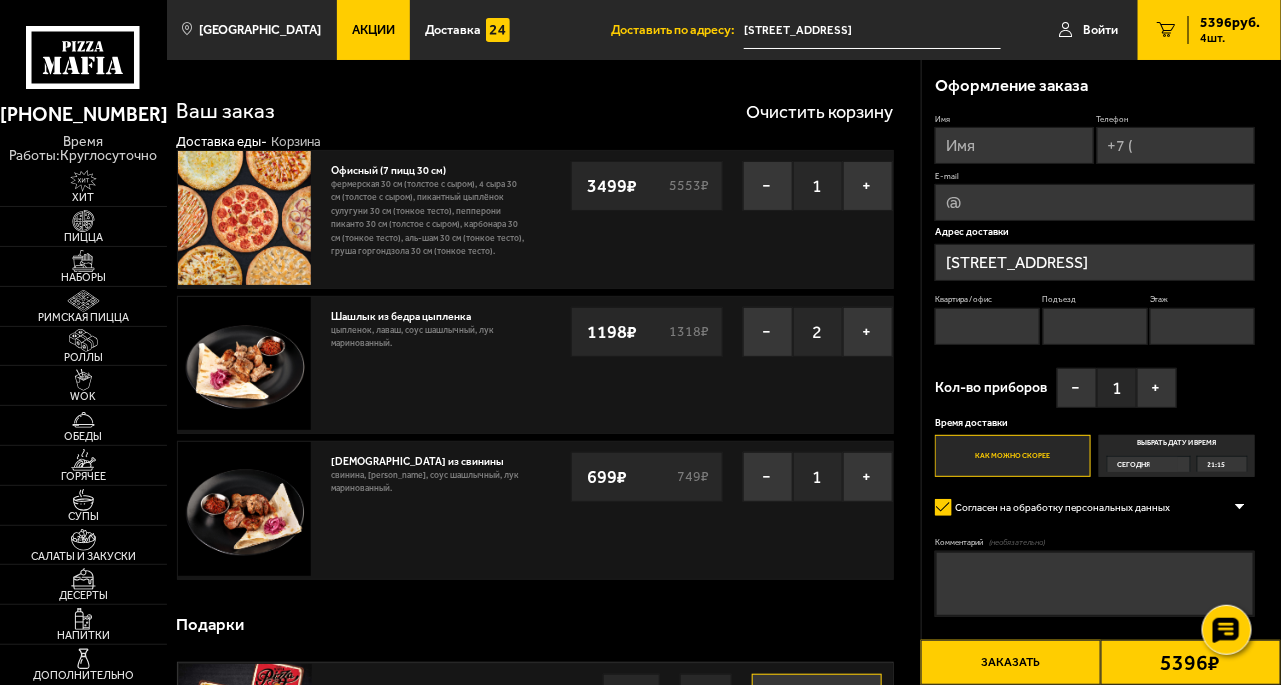 scroll, scrollTop: 0, scrollLeft: 0, axis: both 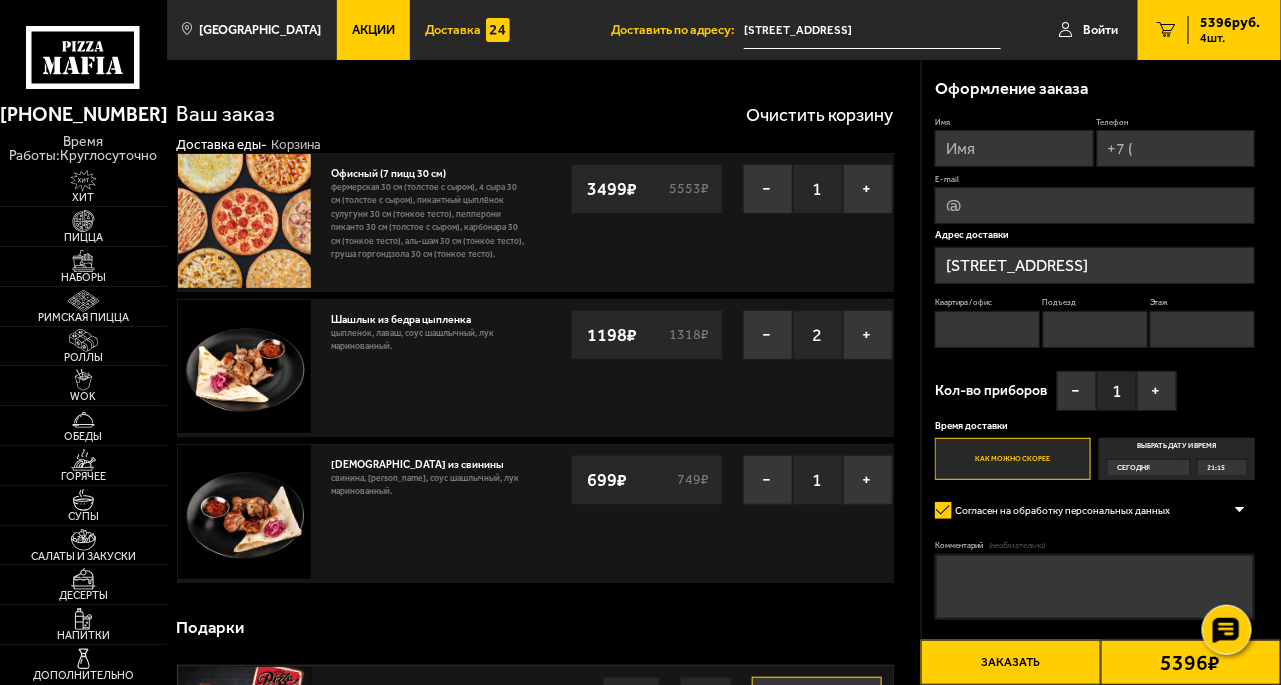click on "Доставка" at bounding box center [454, 30] 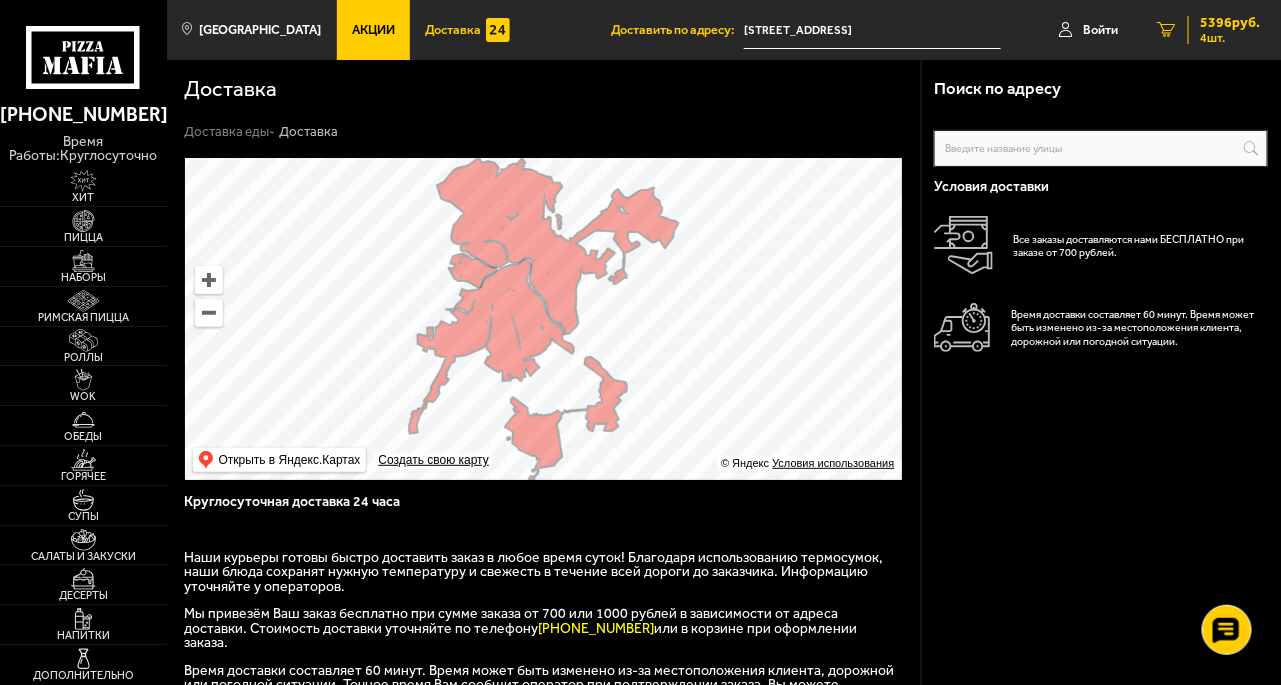 click on "4  шт." at bounding box center (1231, 38) 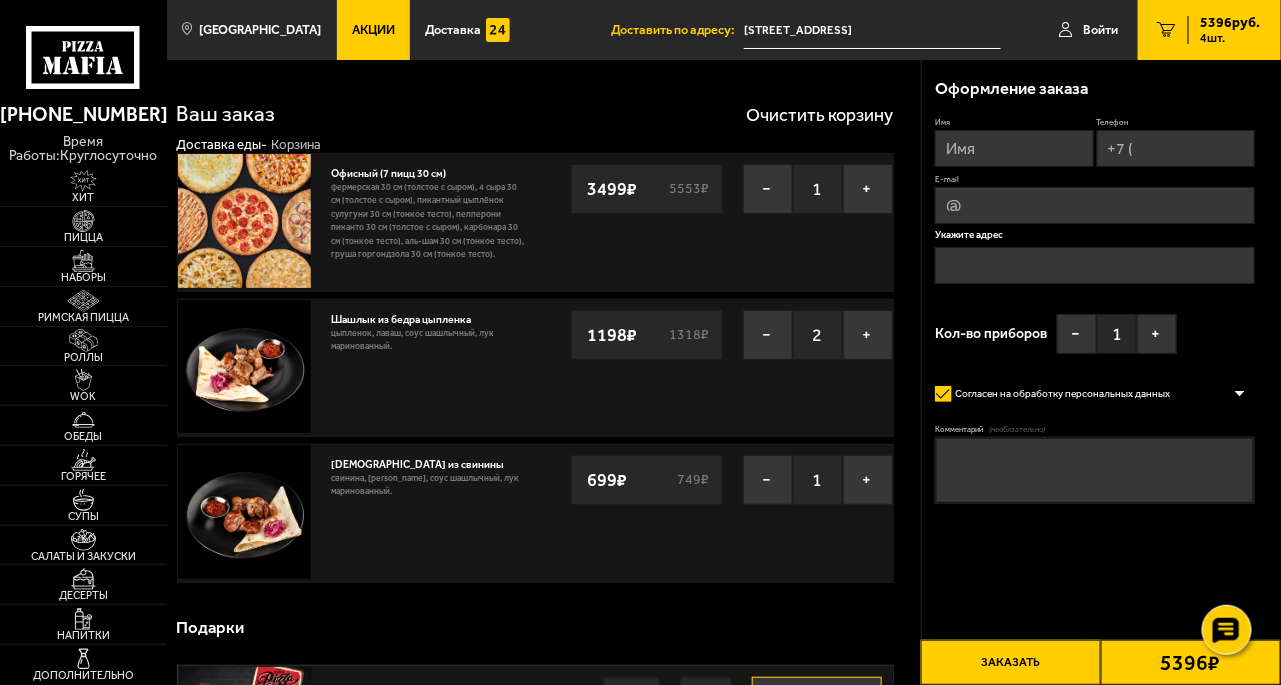 type on "[STREET_ADDRESS]" 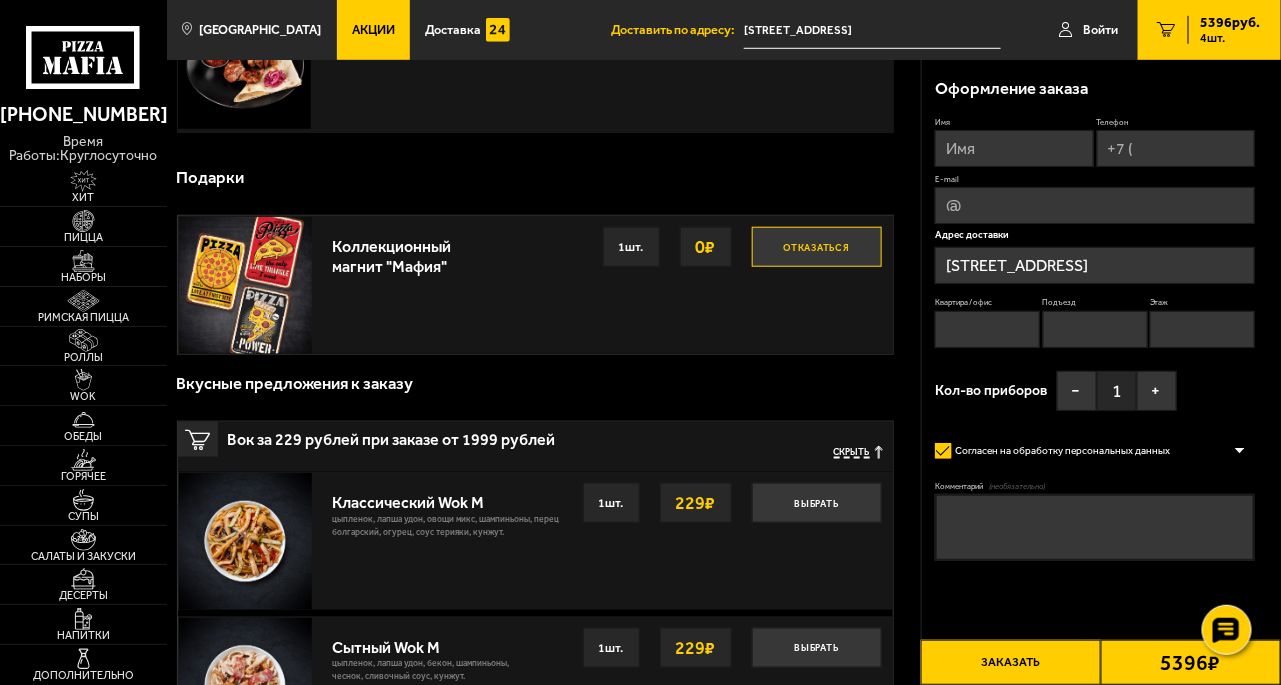 scroll, scrollTop: 538, scrollLeft: 0, axis: vertical 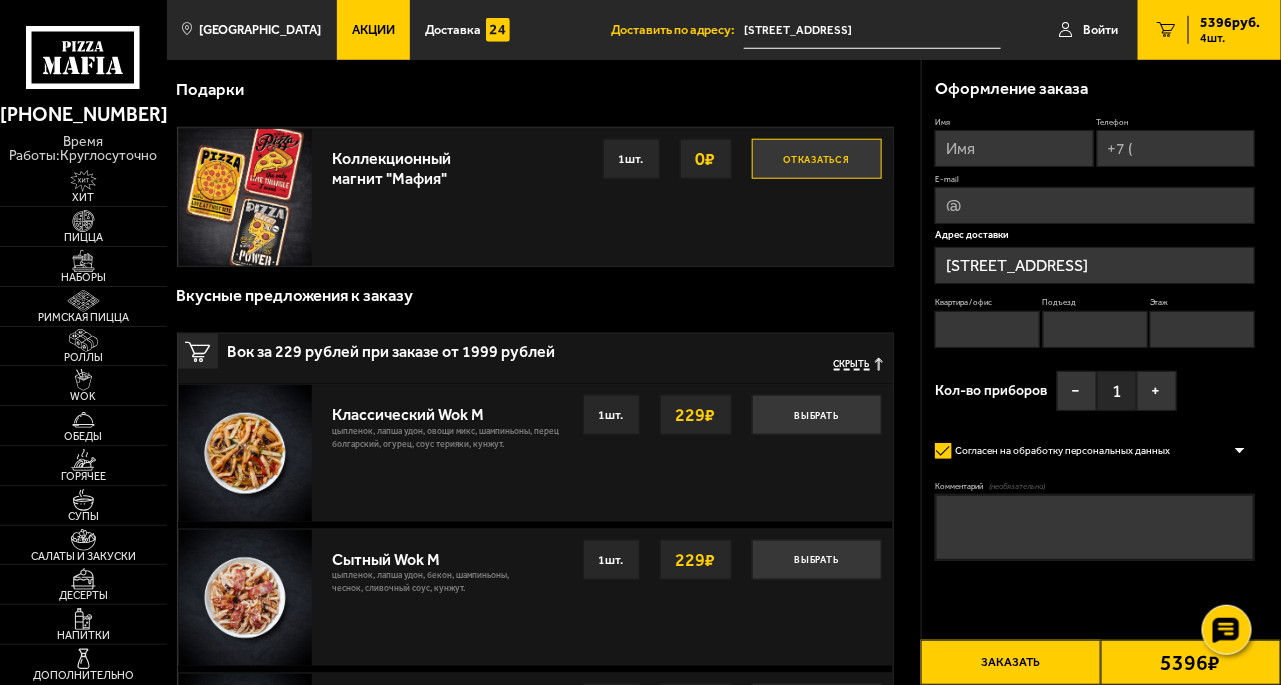 click on "Отказаться" at bounding box center (817, 159) 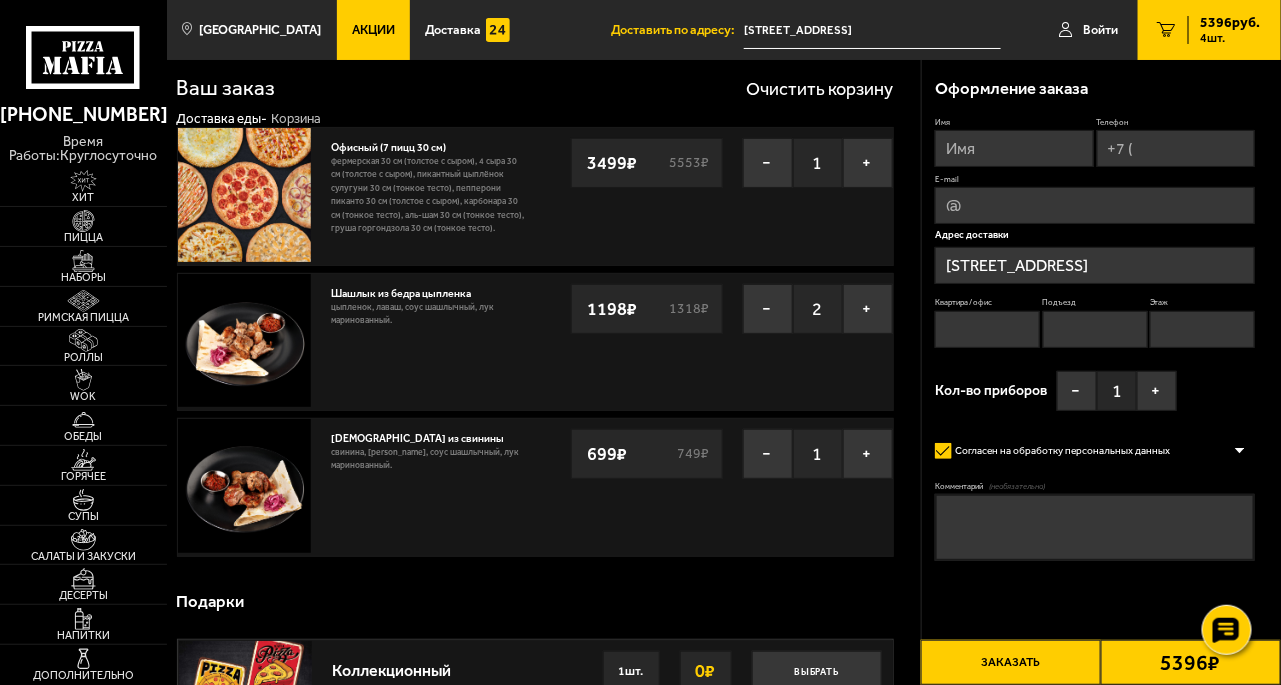 scroll, scrollTop: 0, scrollLeft: 0, axis: both 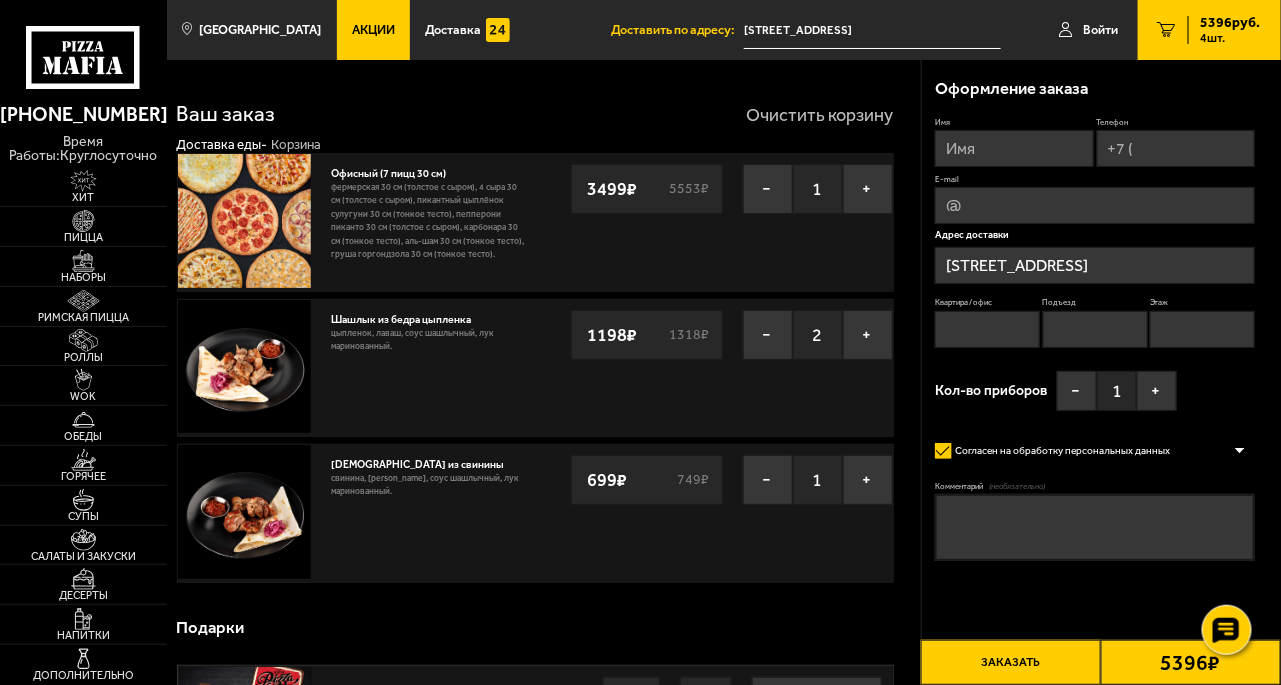 click on "Очистить корзину" at bounding box center (820, 115) 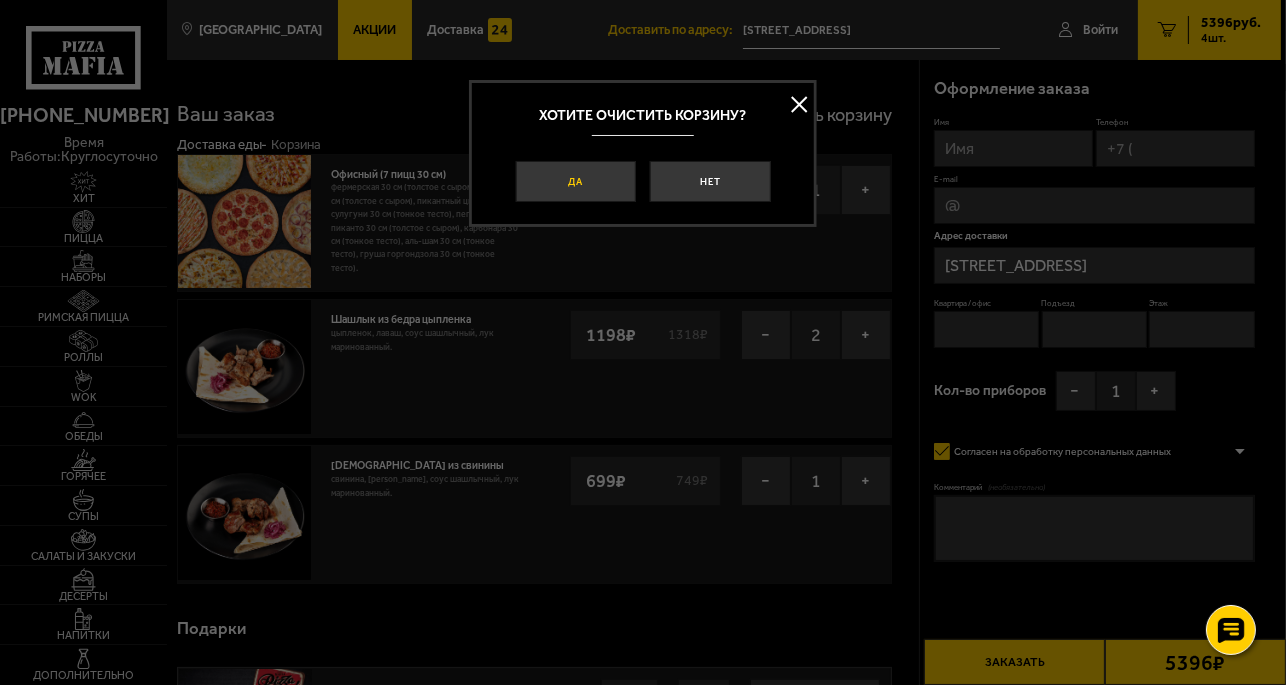 click on "Да" at bounding box center (575, 181) 